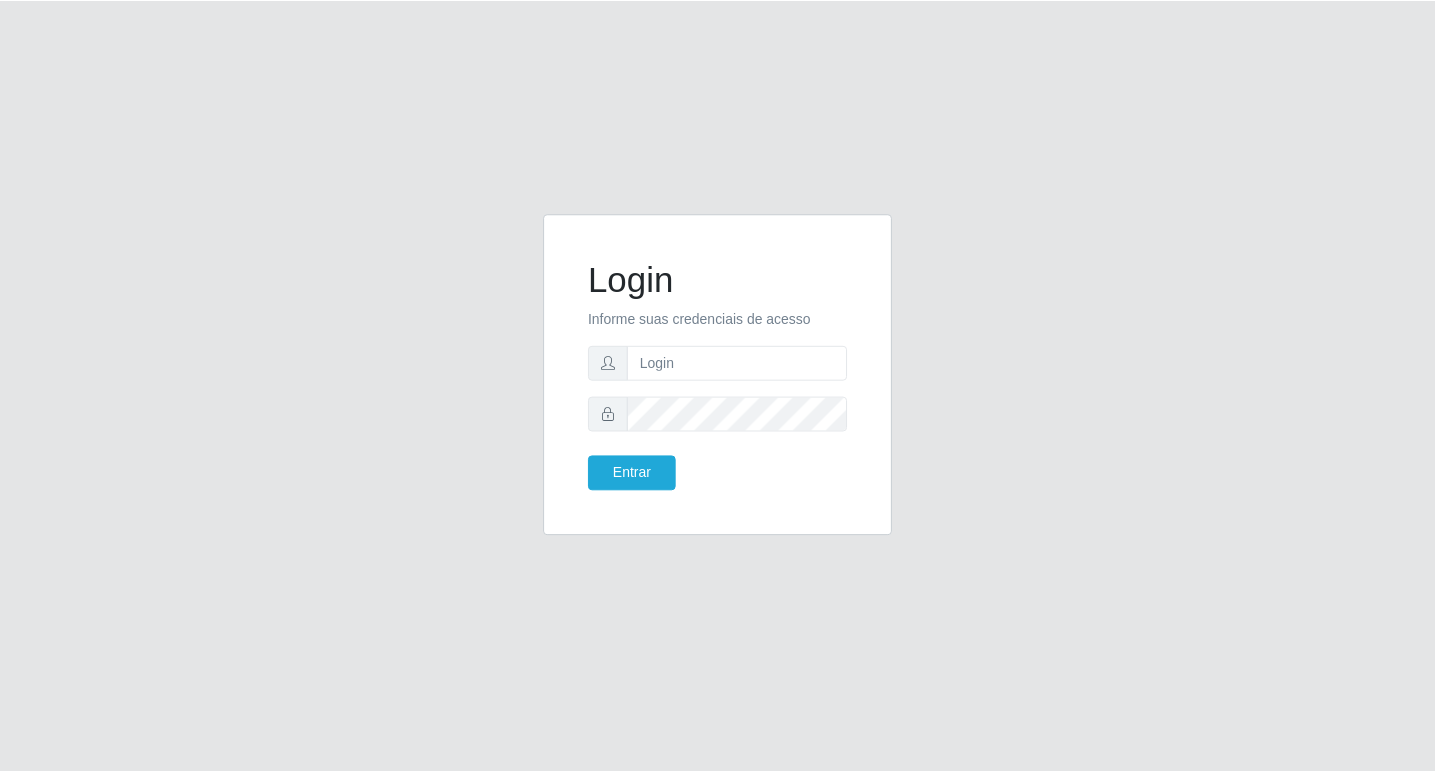 scroll, scrollTop: 0, scrollLeft: 0, axis: both 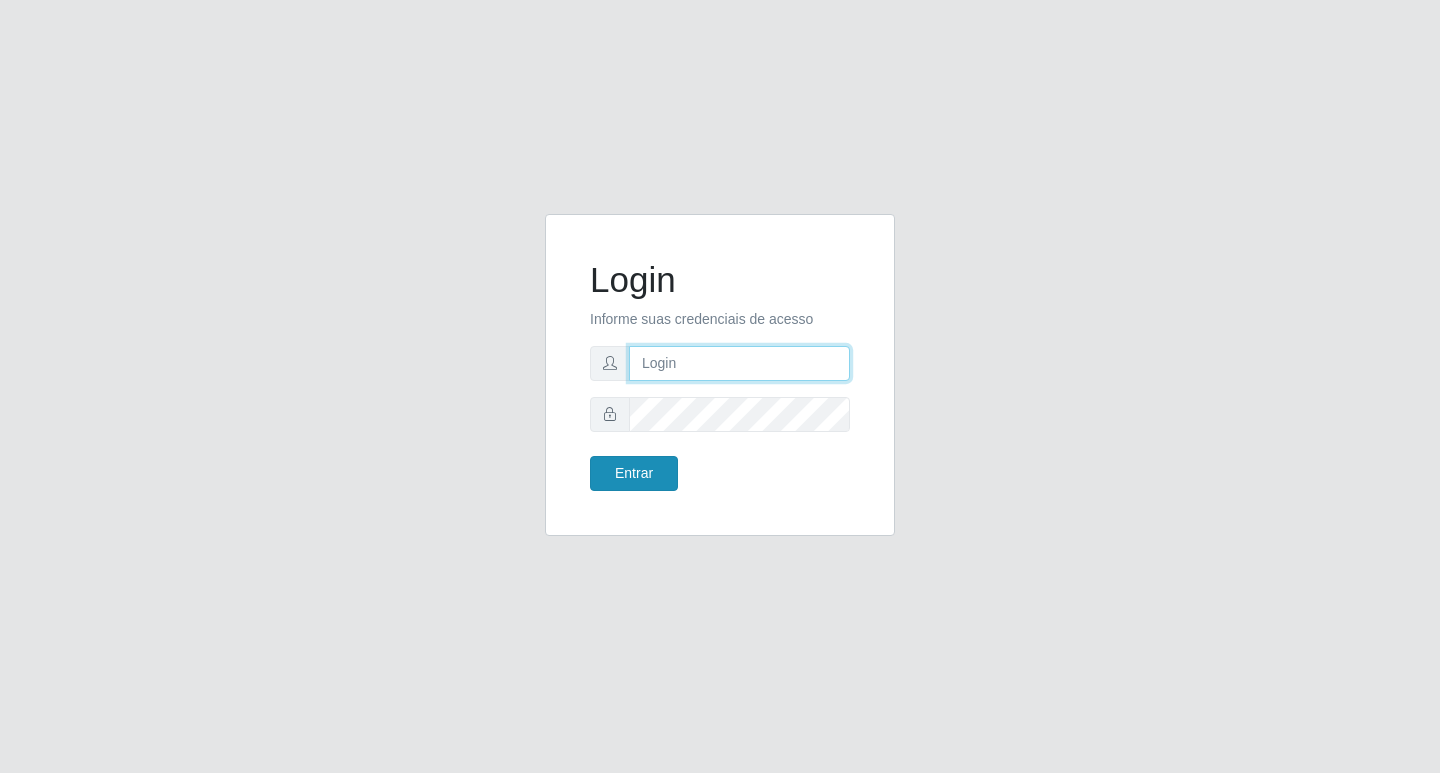 type on "[EMAIL]" 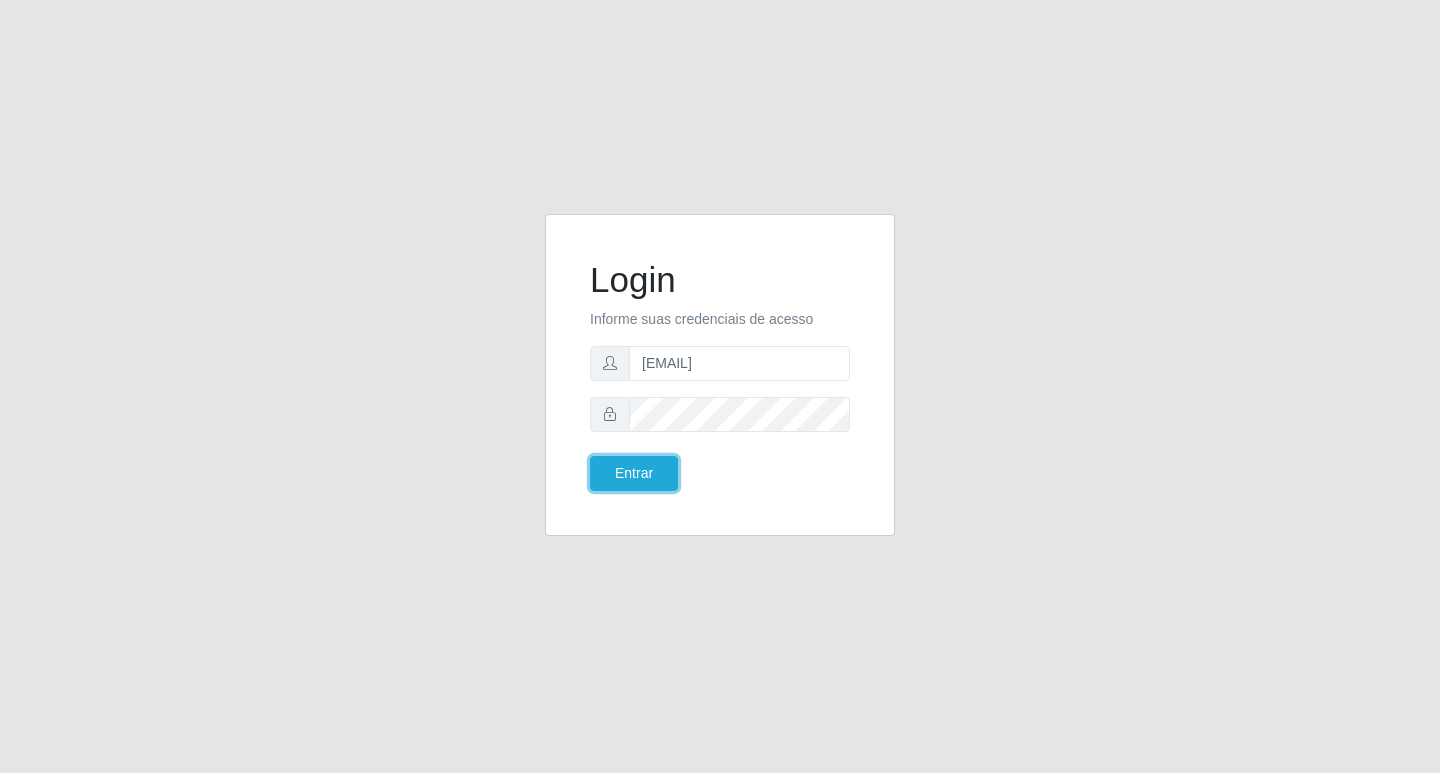 drag, startPoint x: 662, startPoint y: 473, endPoint x: 671, endPoint y: 492, distance: 21.023796 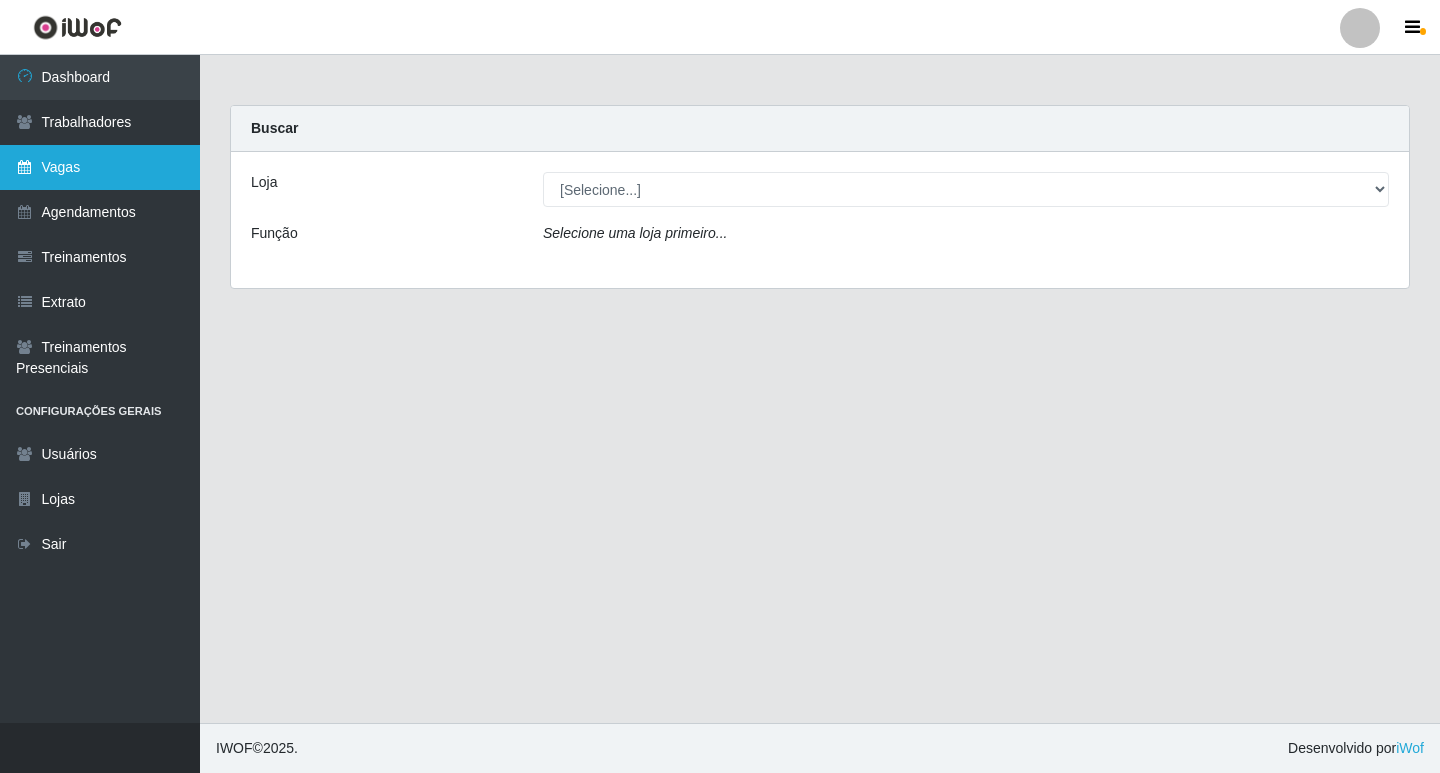 click on "Vagas" at bounding box center [100, 167] 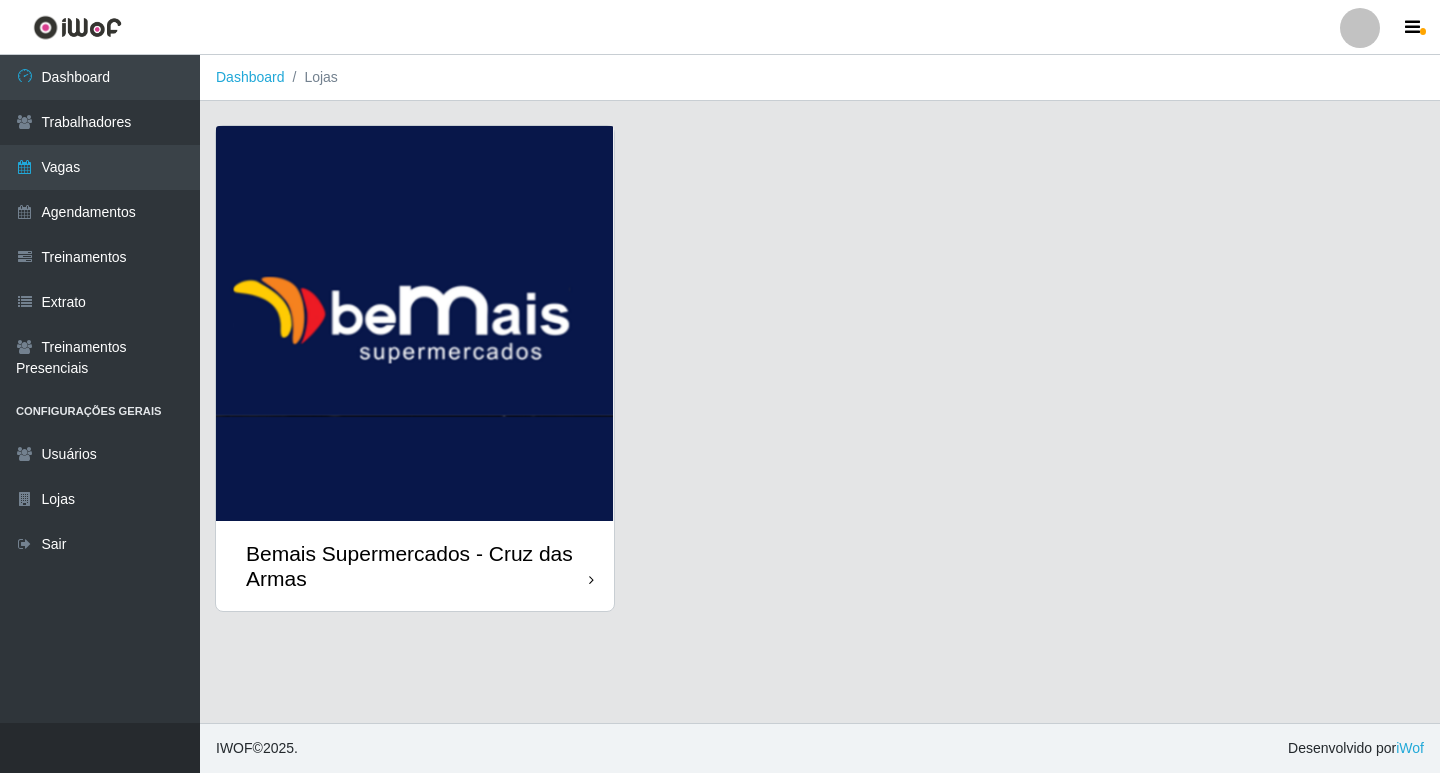 click at bounding box center [415, 323] 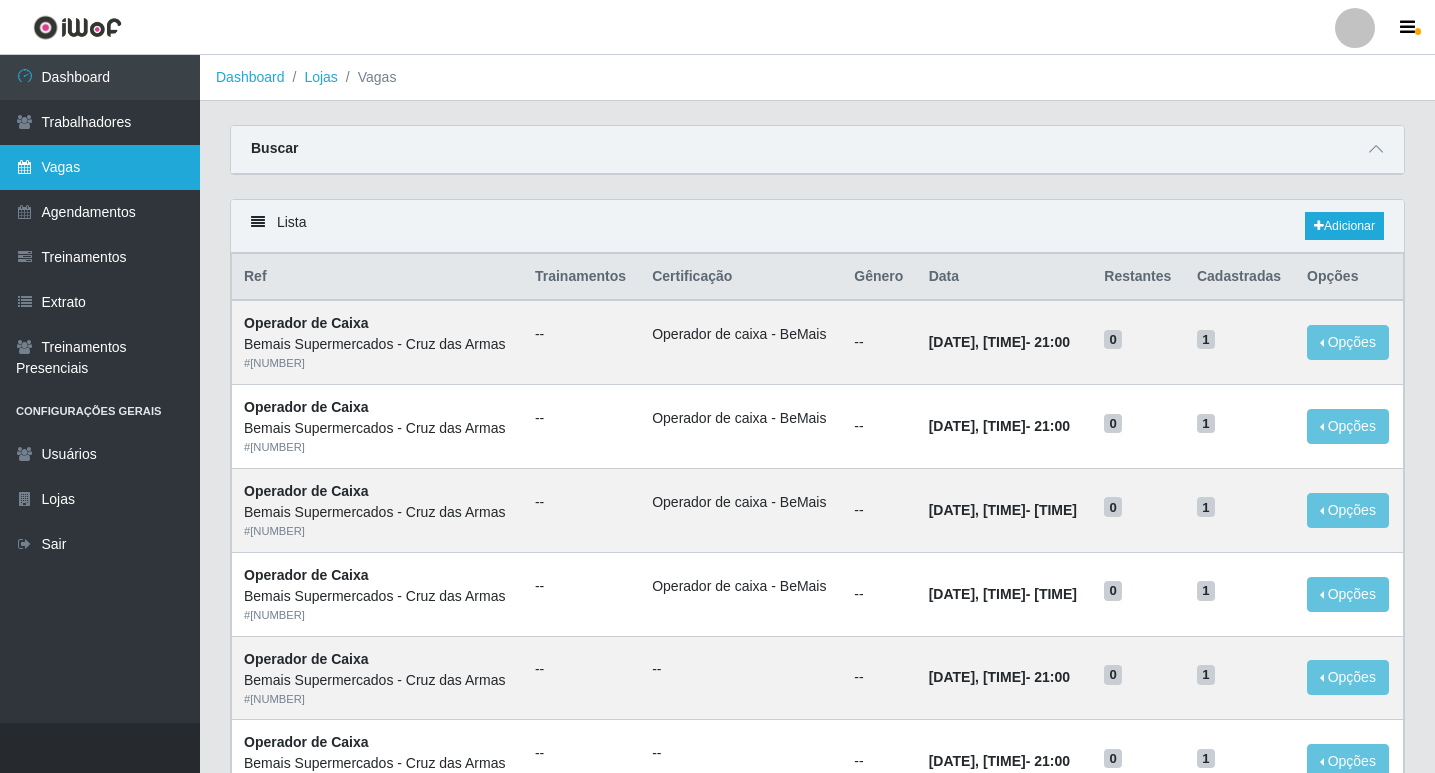 click on "Vagas" at bounding box center (100, 167) 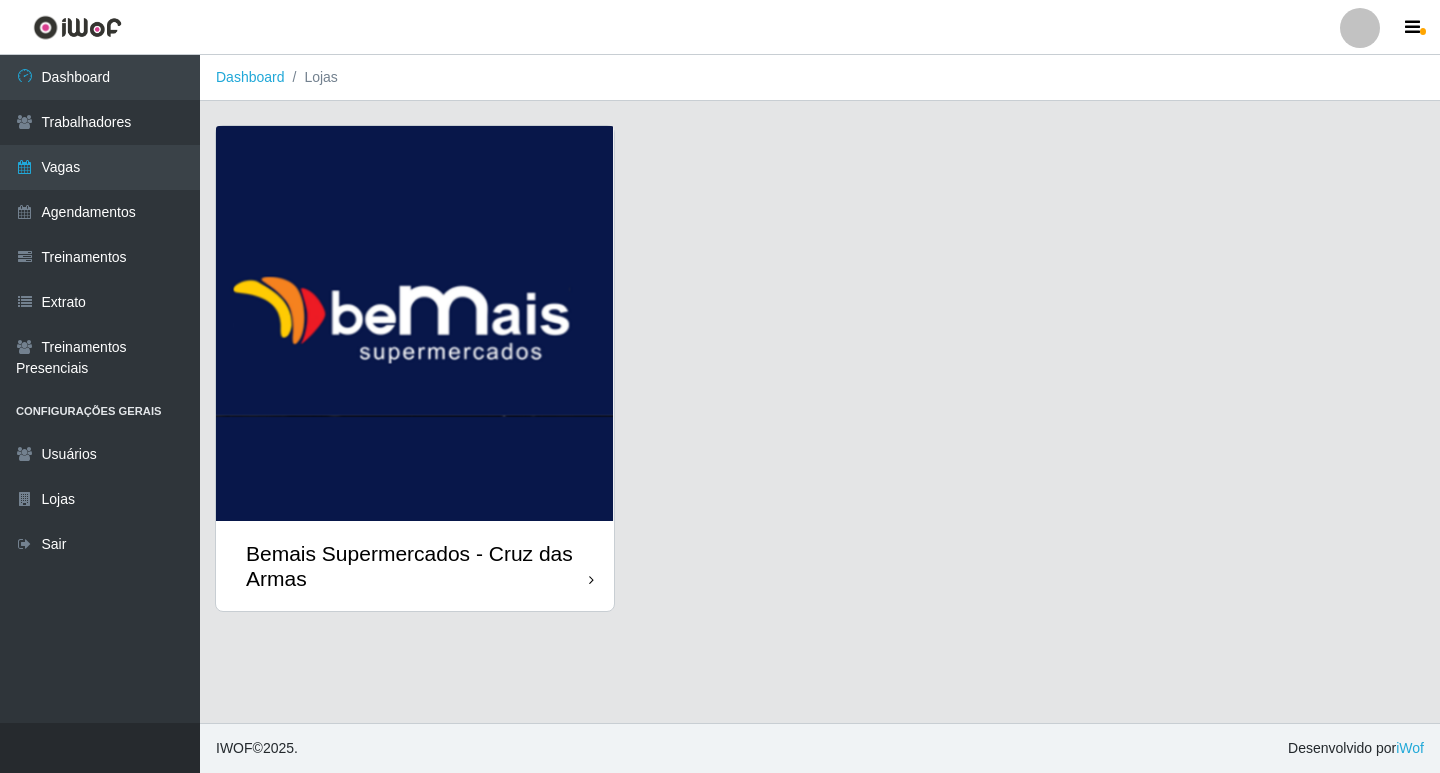 click at bounding box center (415, 323) 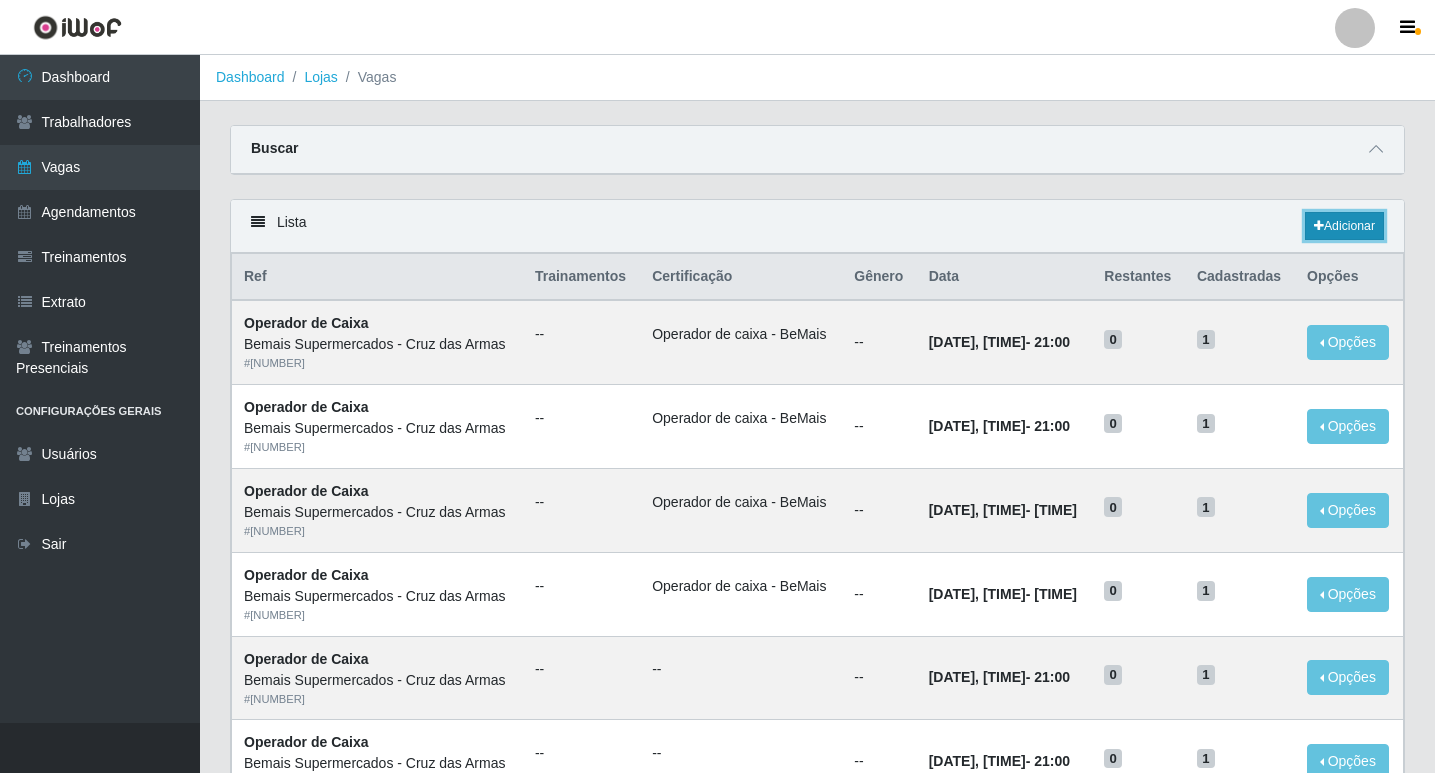 click on "Adicionar" at bounding box center (1344, 226) 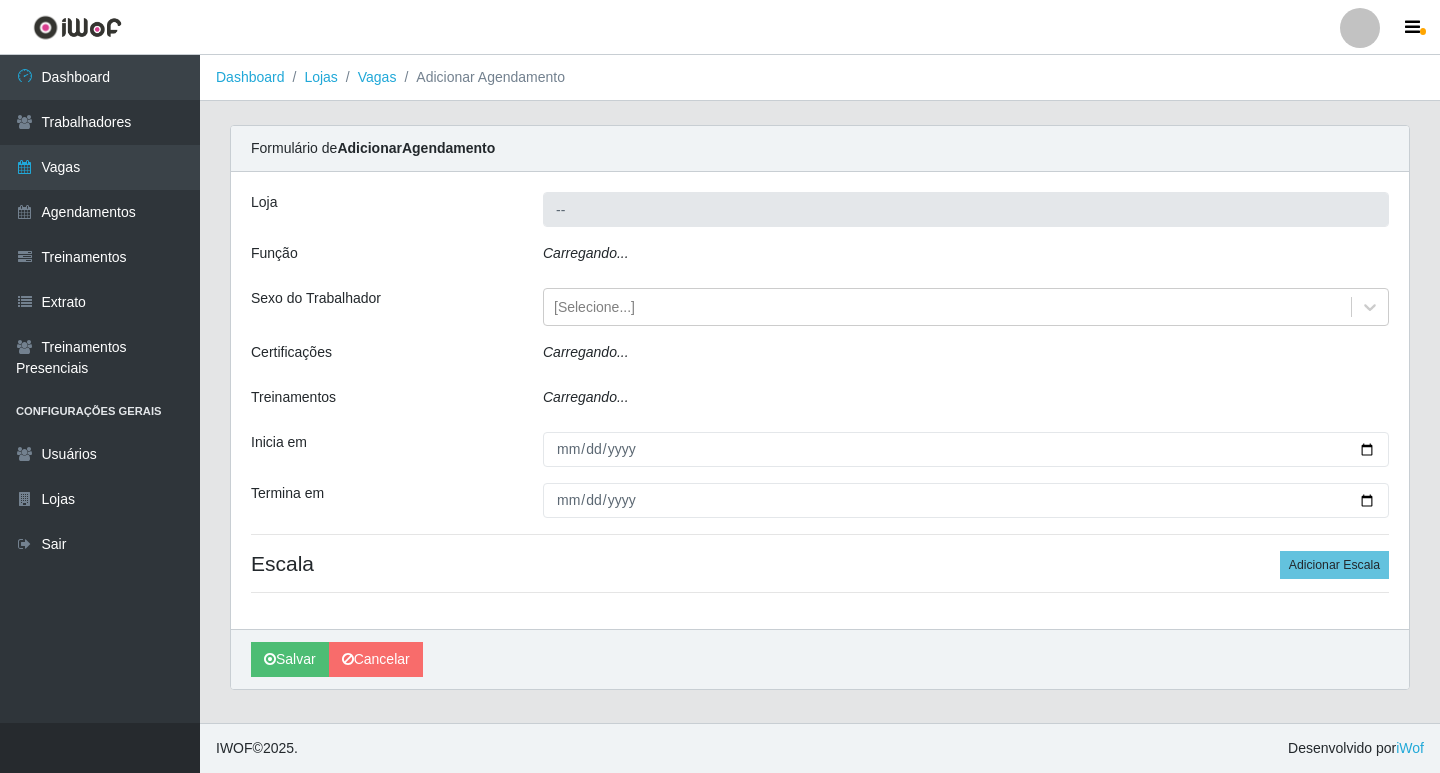 type on "Bemais Supermercados - Cruz das Armas" 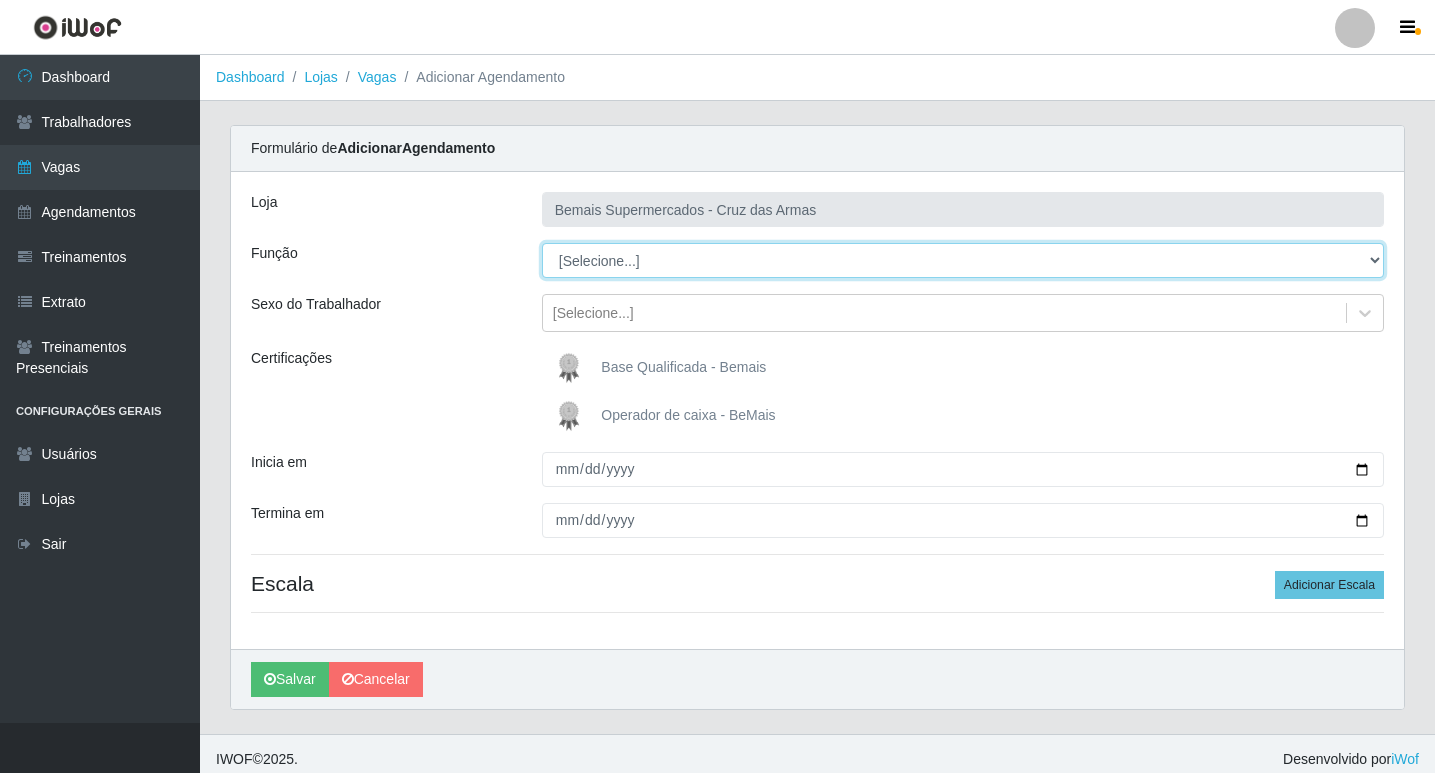 click on "[Selecione...] ASG ASG + ASG ++ Auxiliar de Estacionamento Auxiliar de Estacionamento + Auxiliar de Estacionamento ++ Balconista de Açougue  Balconista de Açougue + Balconista de Açougue ++ Balconista de Padaria  Balconista de Padaria + Balconista de Padaria ++ Embalador Embalador + Embalador ++ Operador de Caixa Operador de Caixa + Operador de Caixa ++ Repositor  Repositor + Repositor ++ Repositor de Hortifruti Repositor de Hortifruti + Repositor de Hortifruti ++" at bounding box center (963, 260) 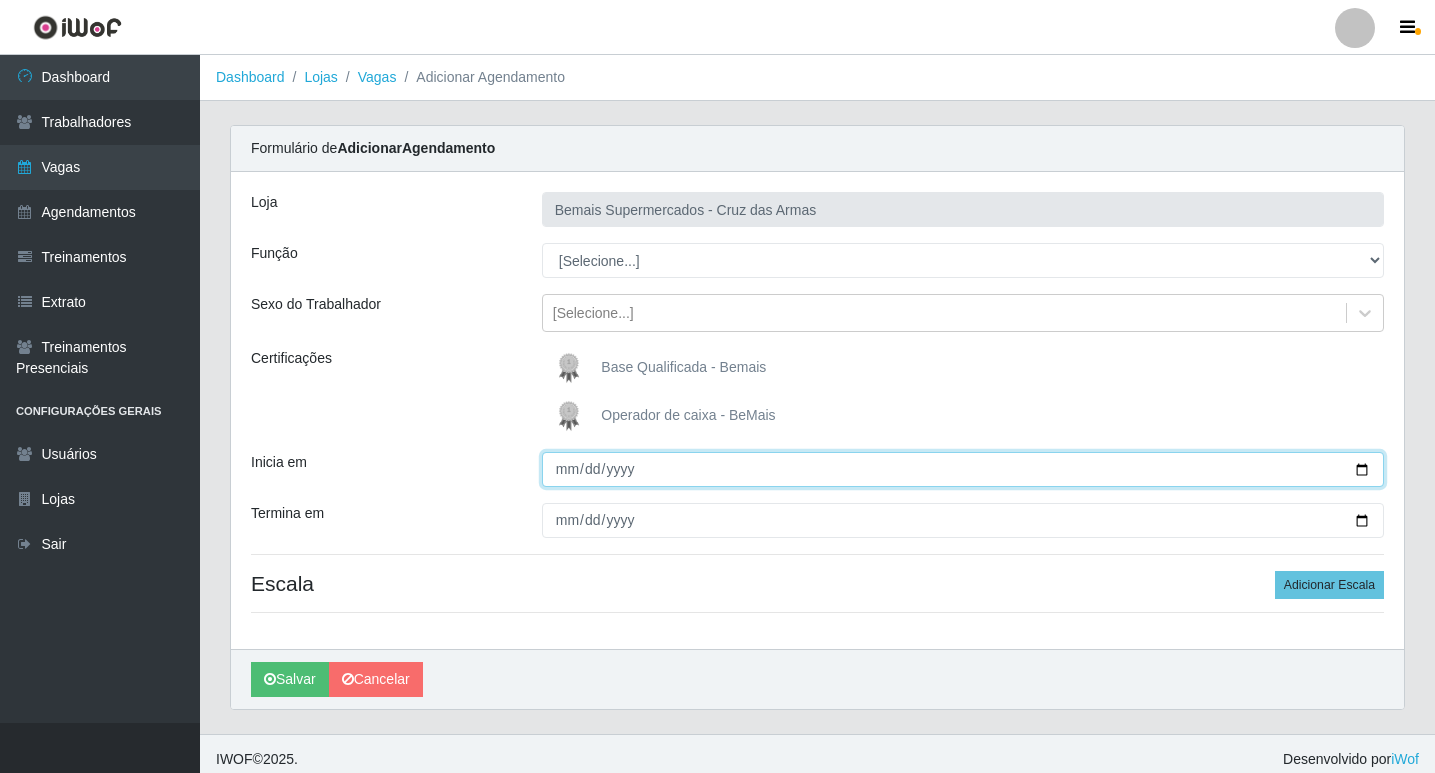 click on "Inicia em" at bounding box center (963, 469) 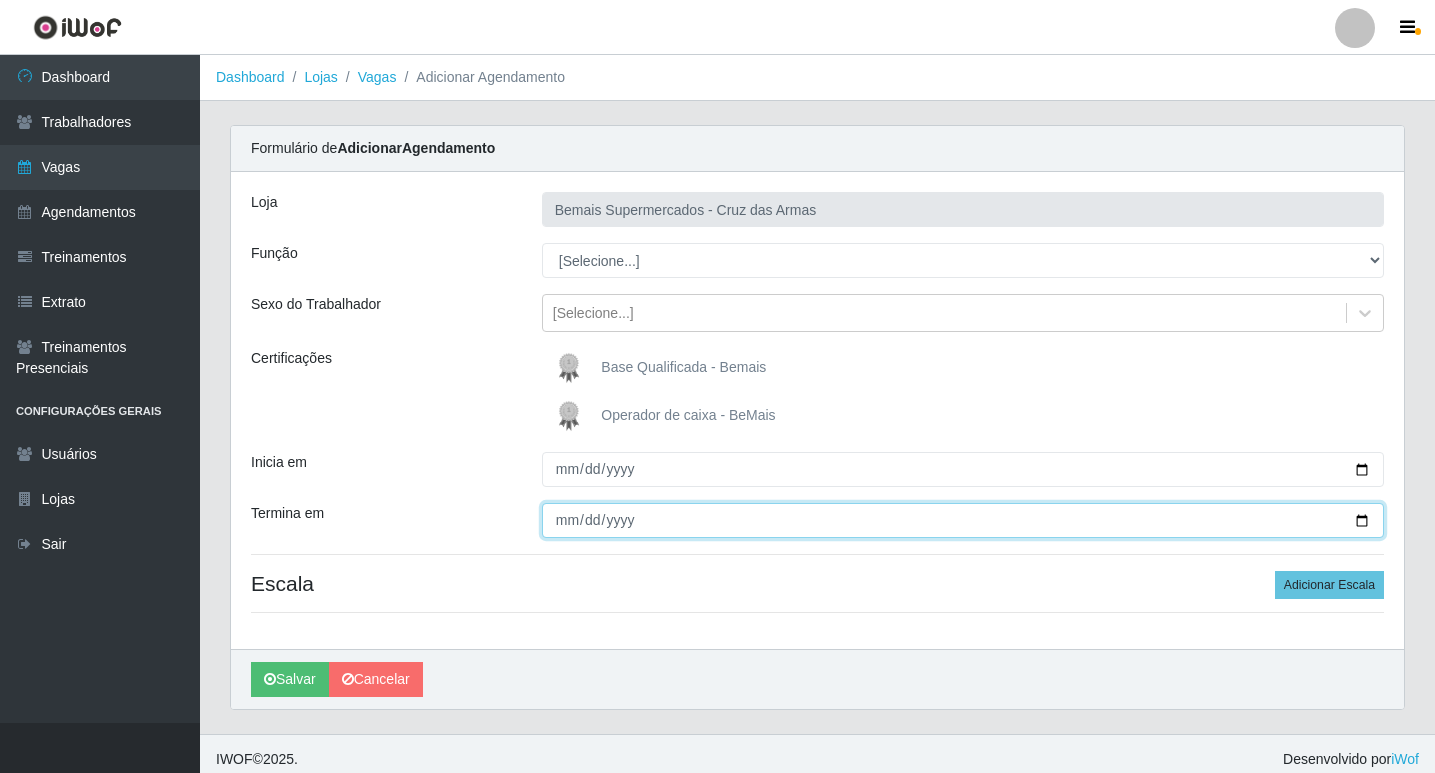 click on "Termina em" at bounding box center [963, 520] 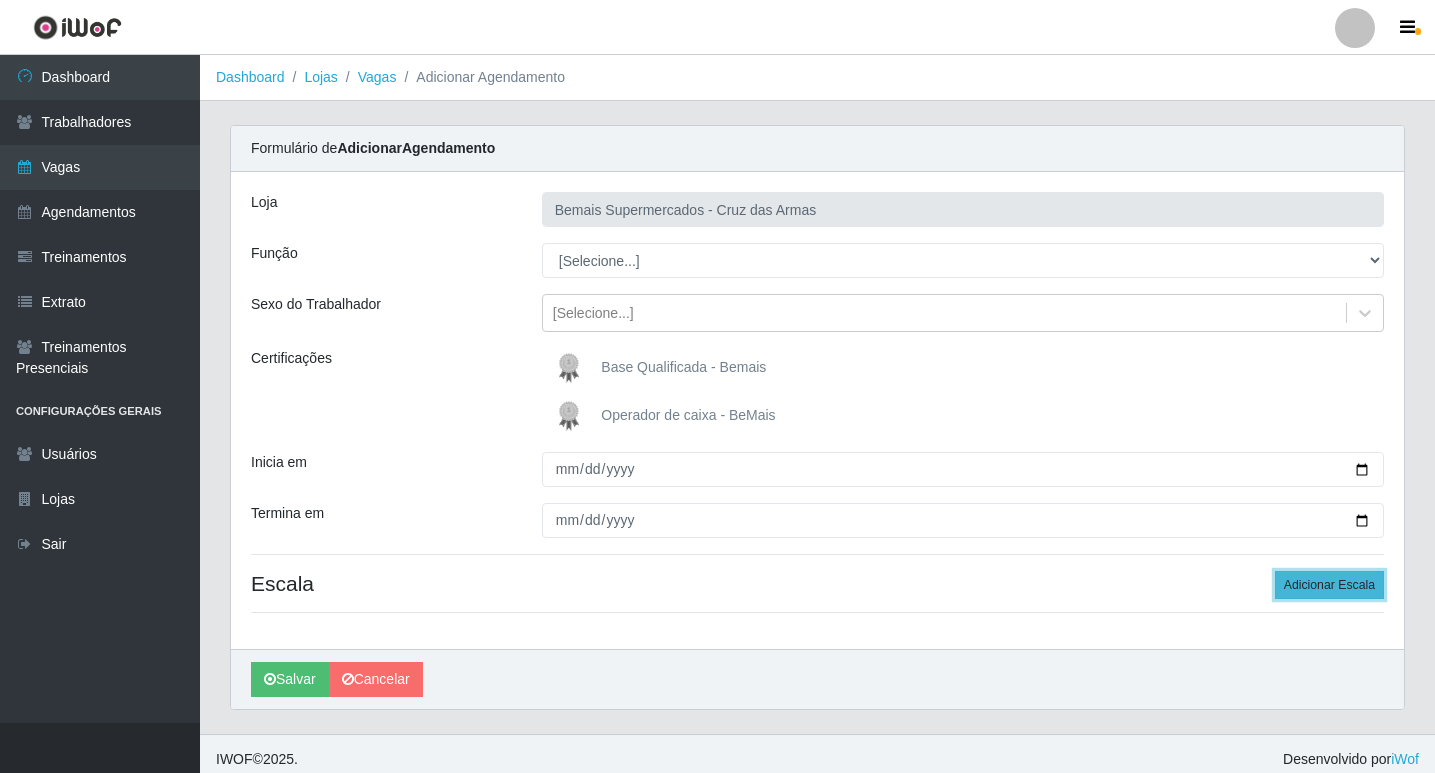click on "Adicionar Escala" at bounding box center [1329, 585] 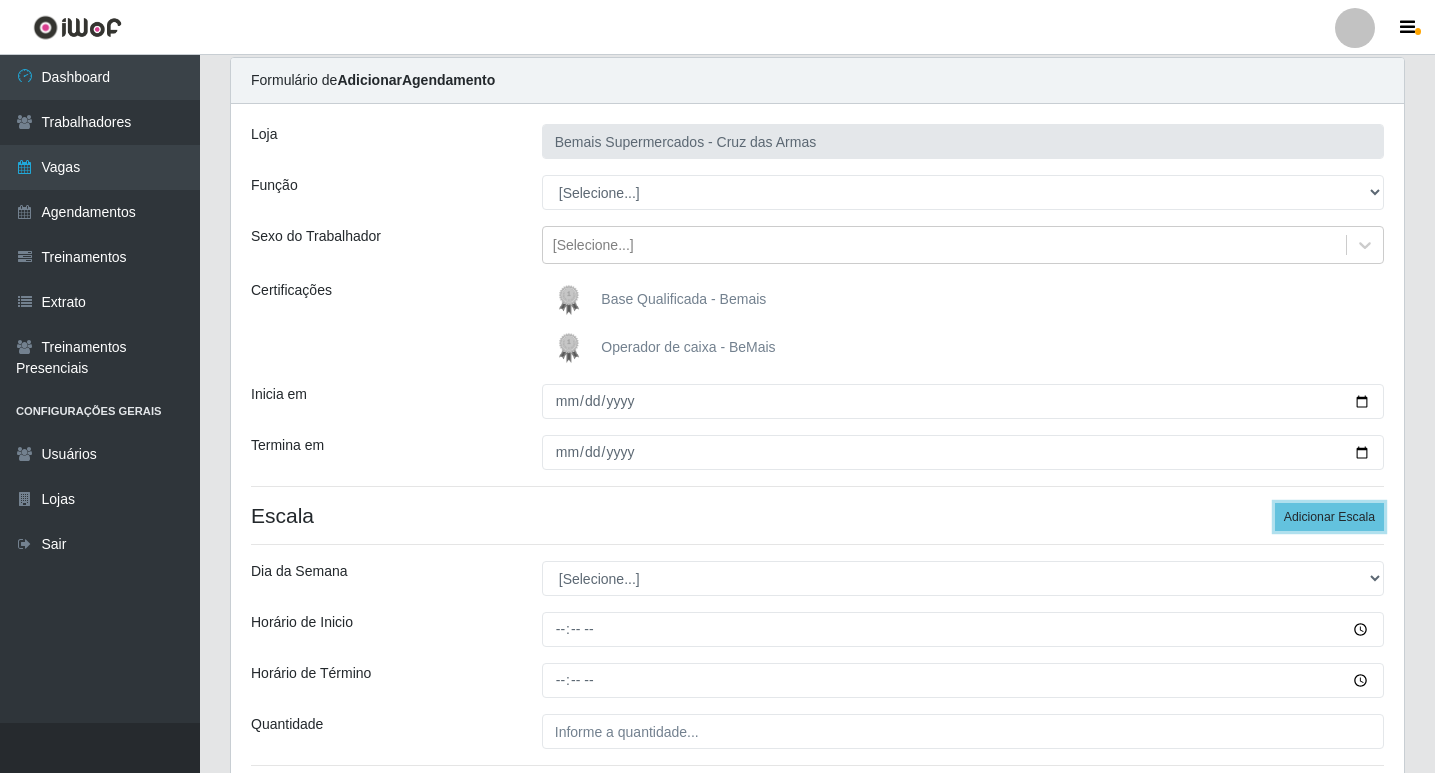 scroll, scrollTop: 200, scrollLeft: 0, axis: vertical 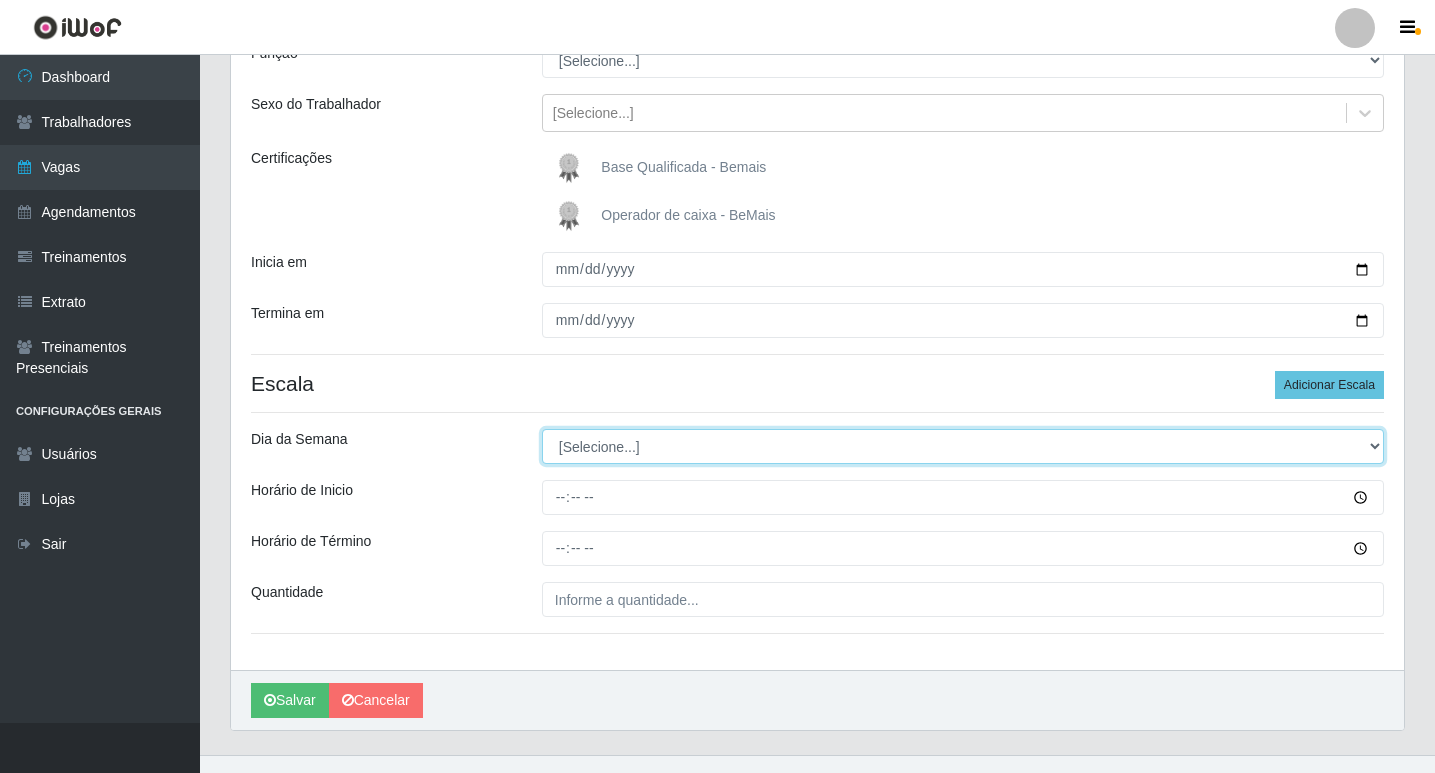 click on "[Selecione...] Segunda Terça Quarta Quinta Sexta Sábado Domingo" at bounding box center (963, 446) 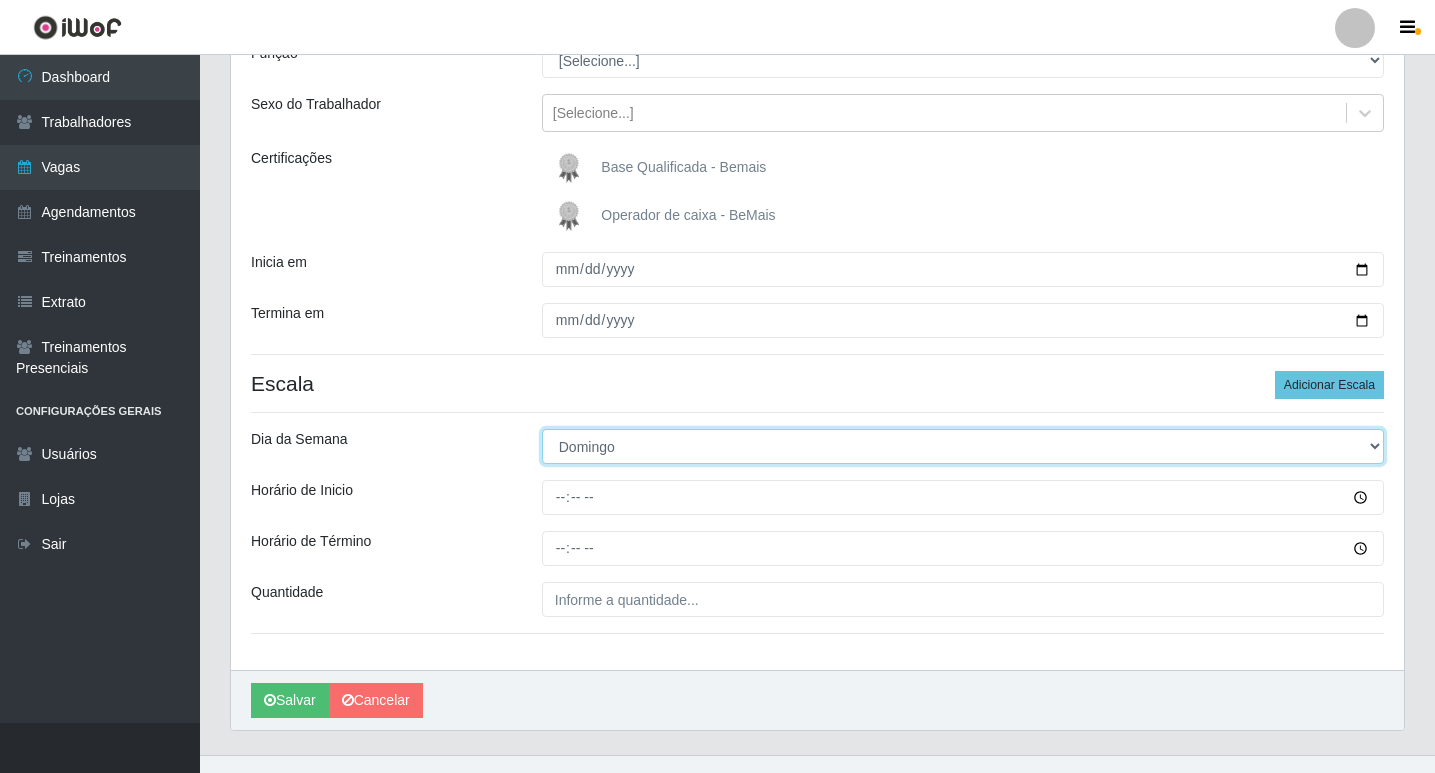 click on "[Selecione...] Segunda Terça Quarta Quinta Sexta Sábado Domingo" at bounding box center (963, 446) 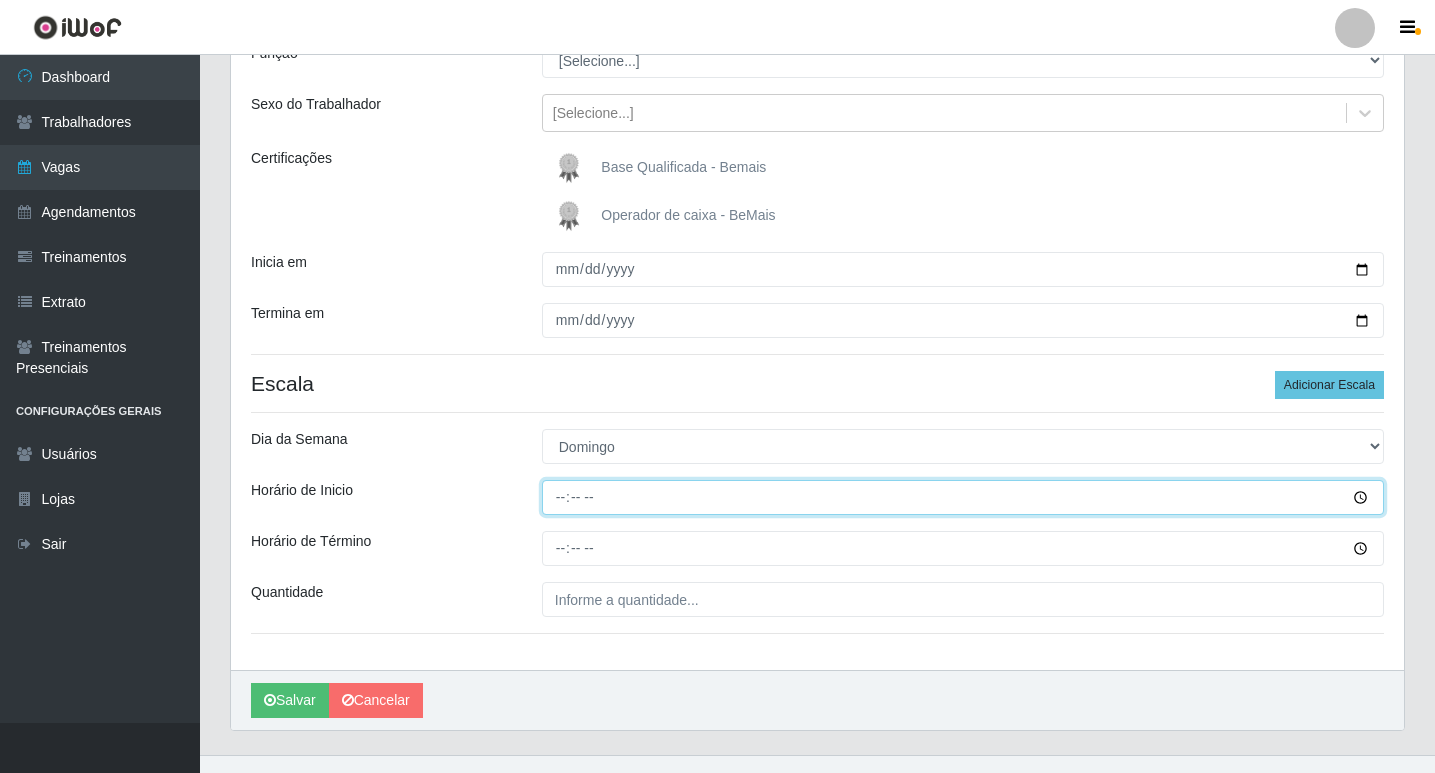 click on "Horário de Inicio" at bounding box center (963, 497) 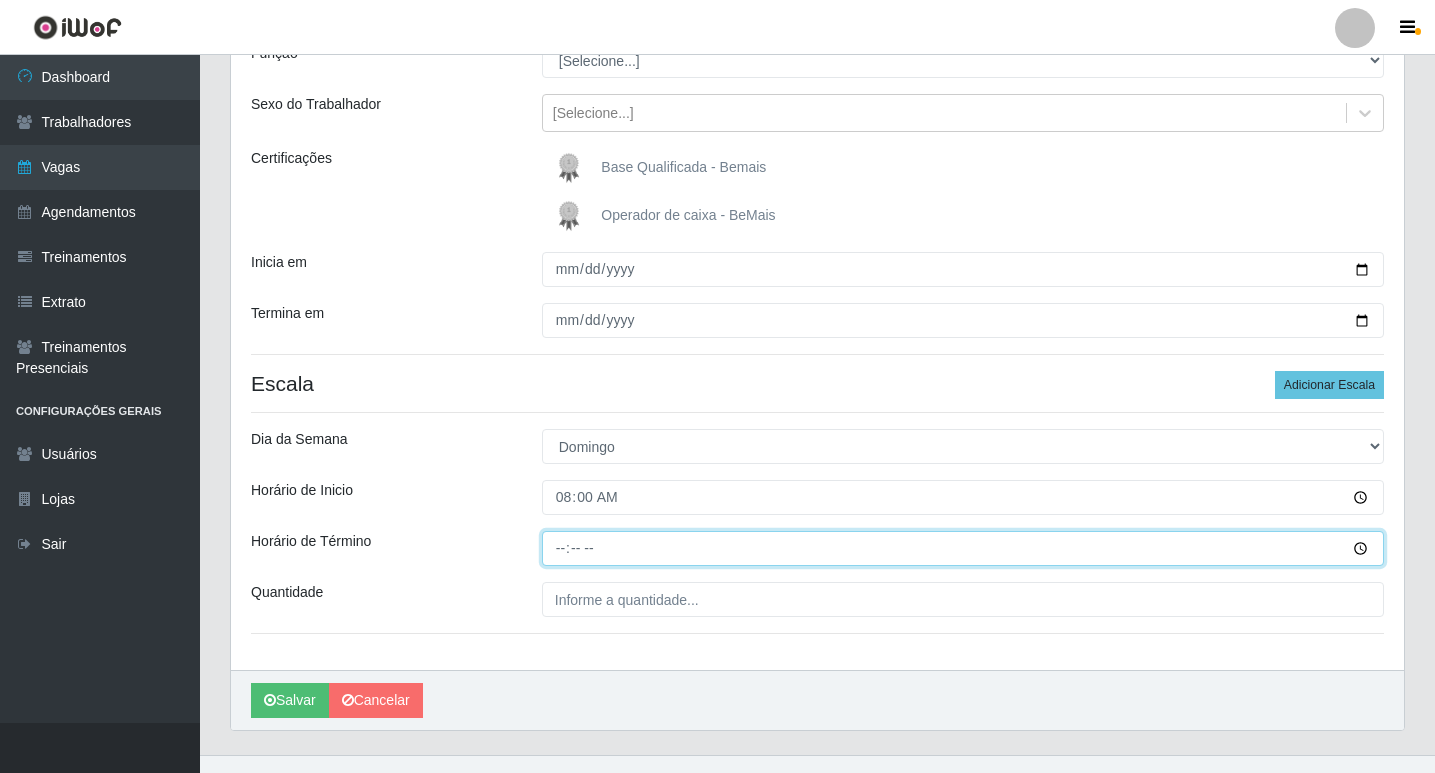 click on "Horário de Término" at bounding box center (963, 548) 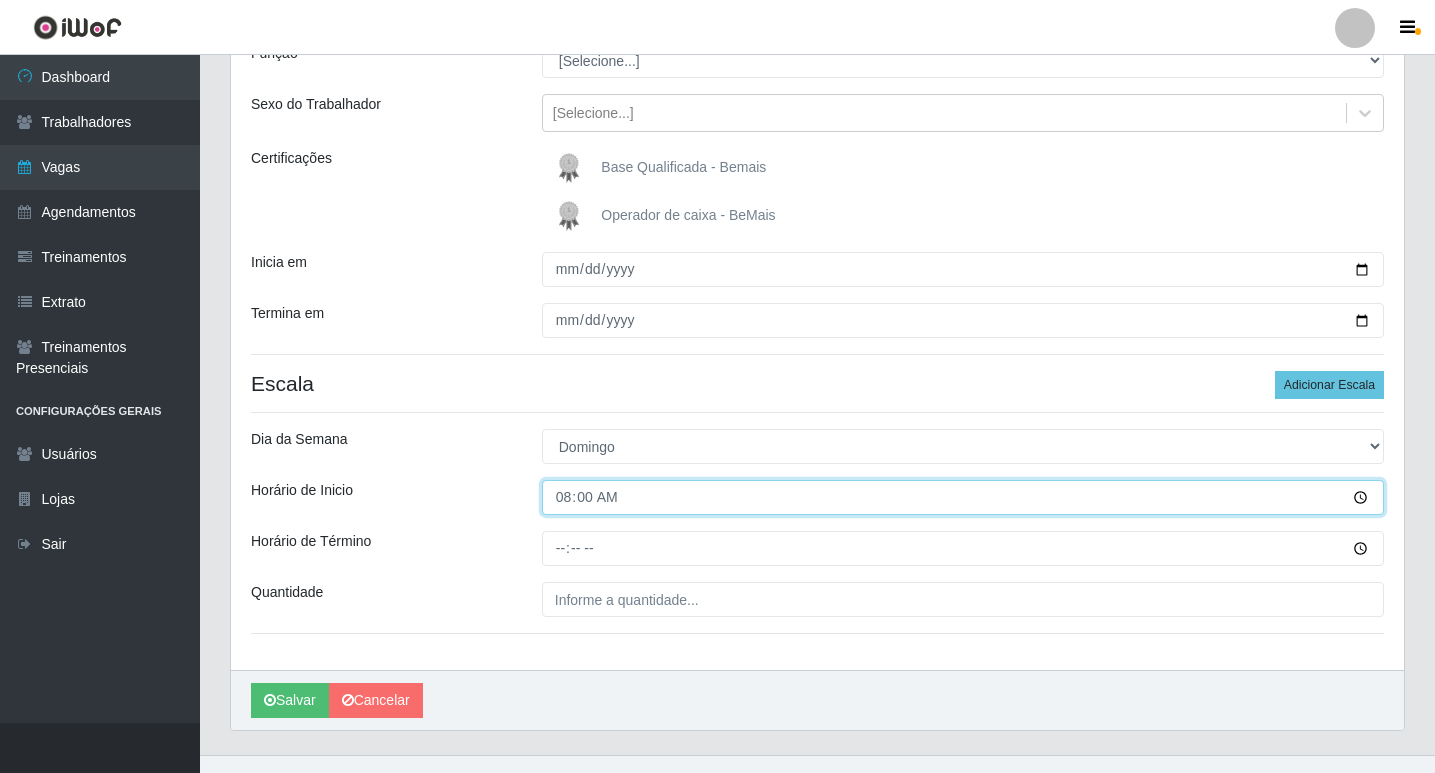 click on "08:00" at bounding box center [963, 497] 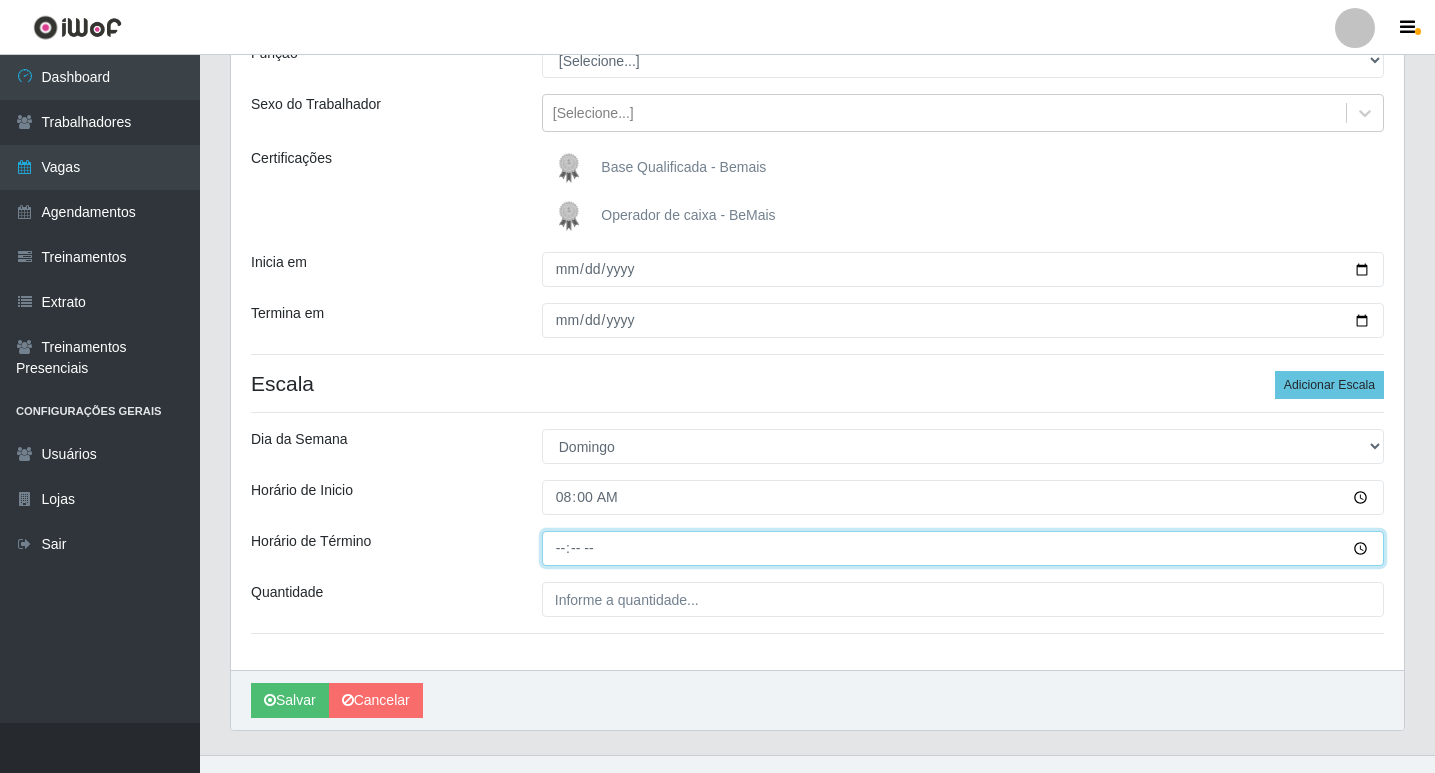 click on "Horário de Término" at bounding box center (963, 548) 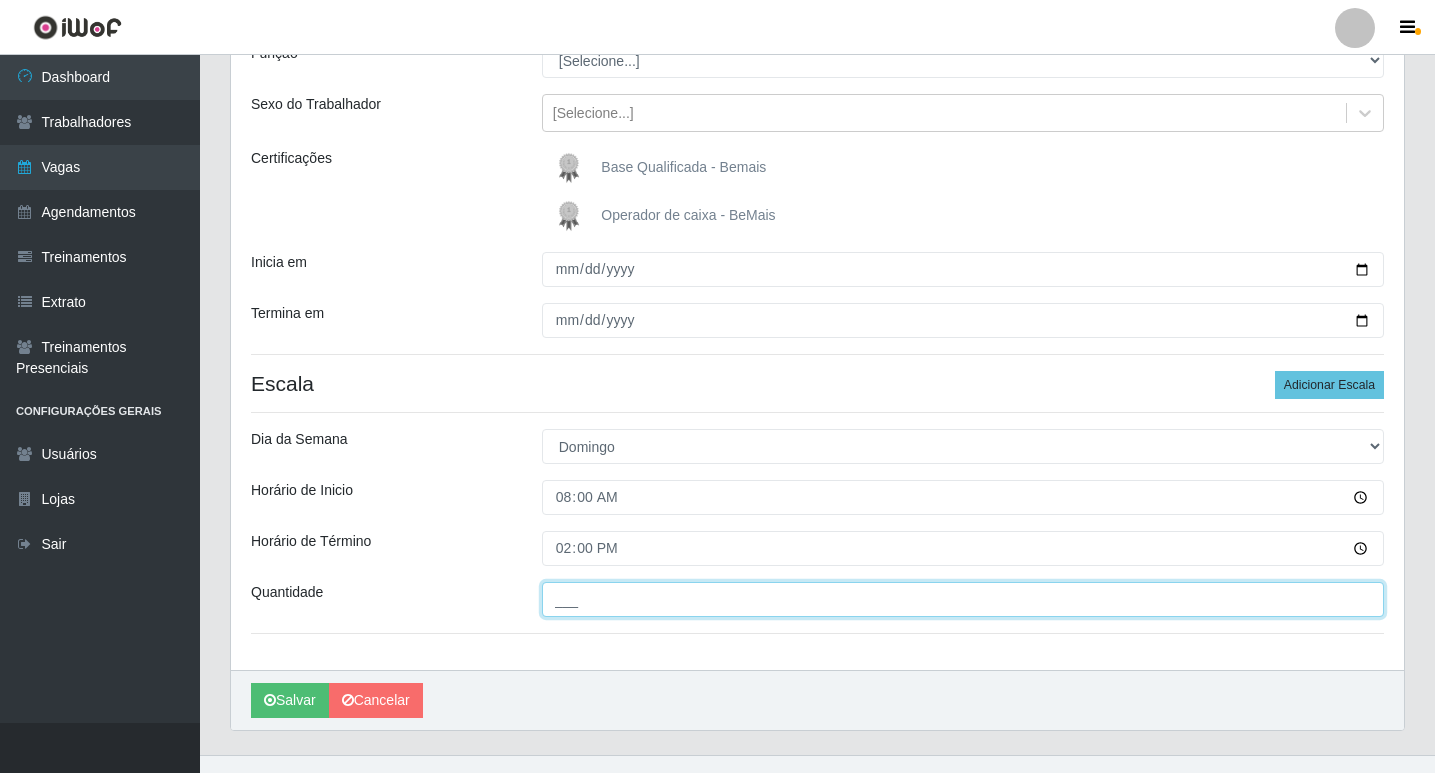 drag, startPoint x: 582, startPoint y: 606, endPoint x: 583, endPoint y: 621, distance: 15.033297 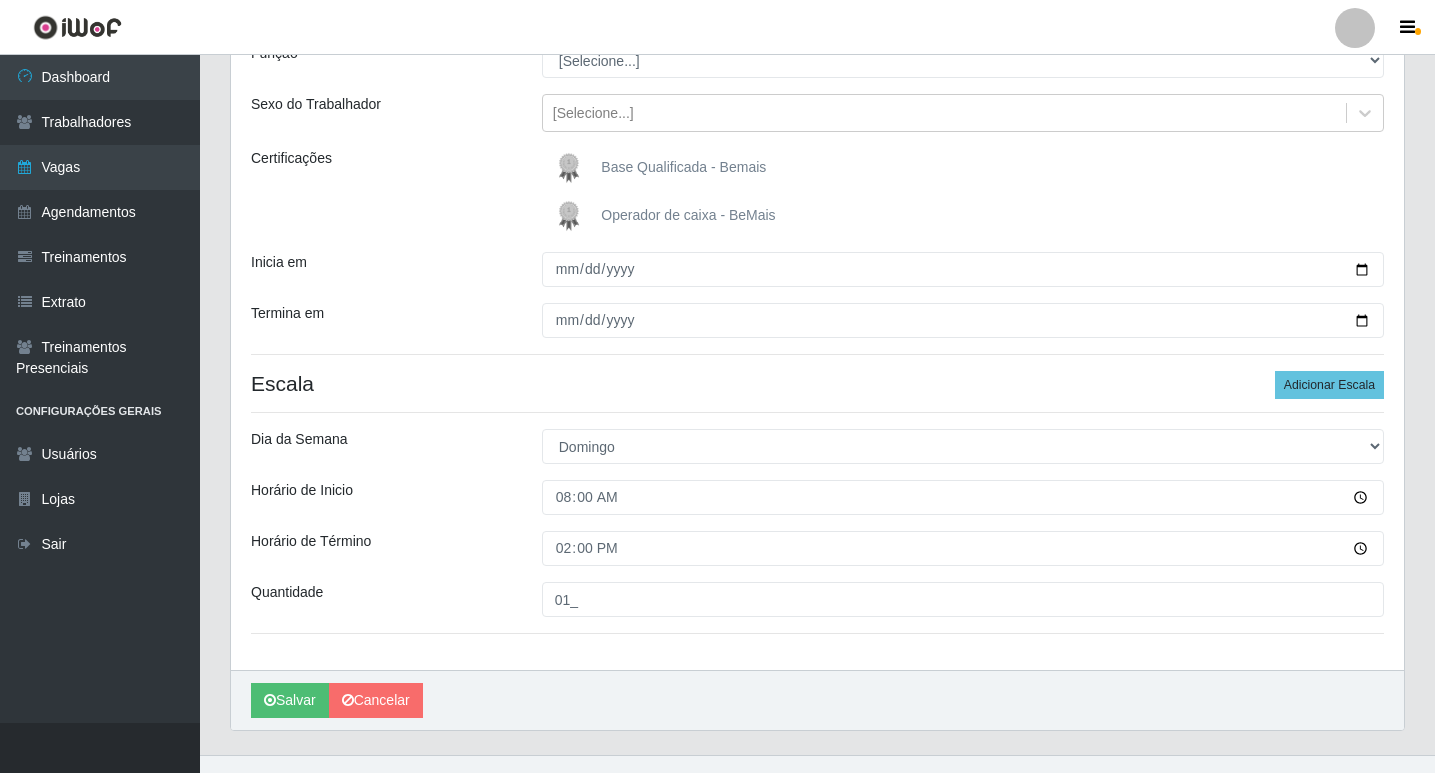 drag, startPoint x: 1004, startPoint y: 649, endPoint x: 899, endPoint y: 654, distance: 105.11898 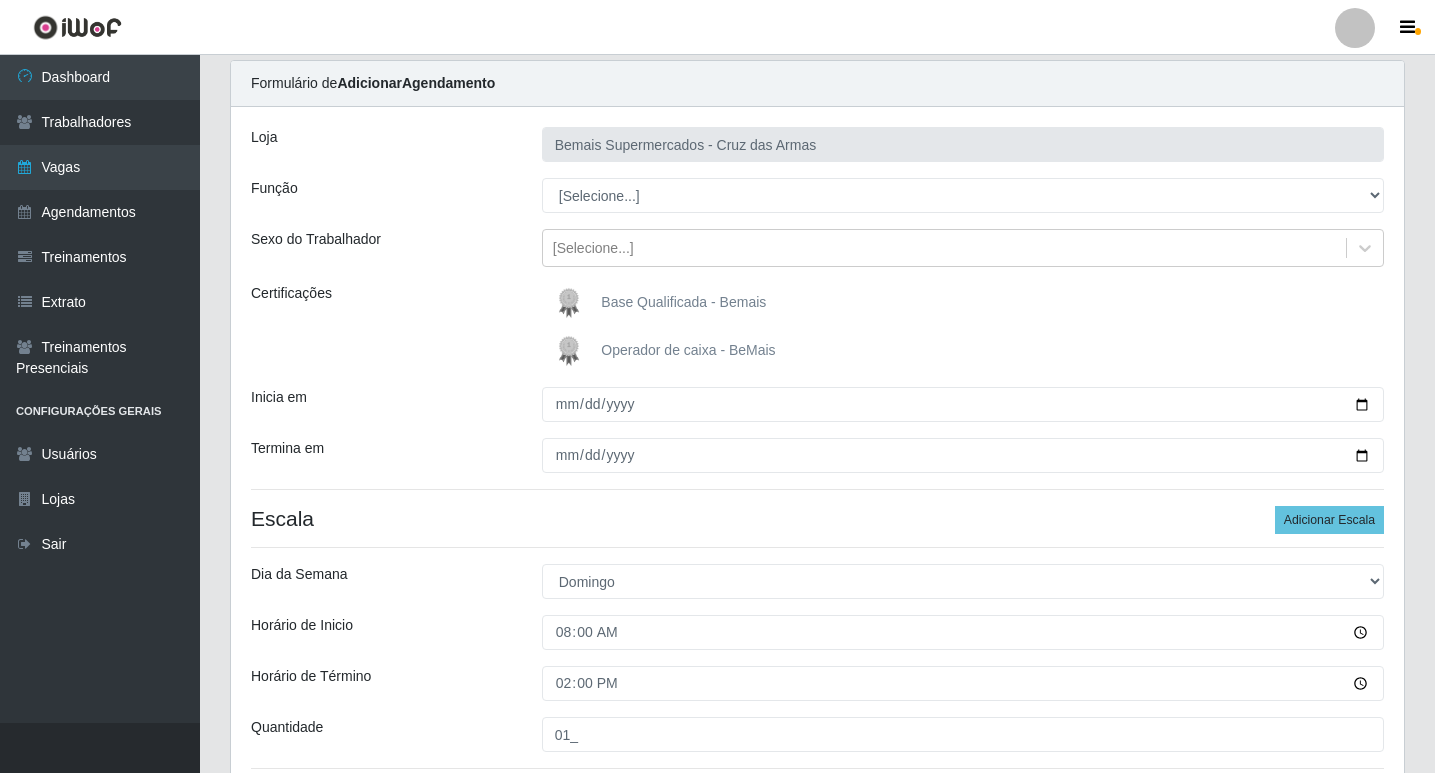 scroll, scrollTop: 0, scrollLeft: 0, axis: both 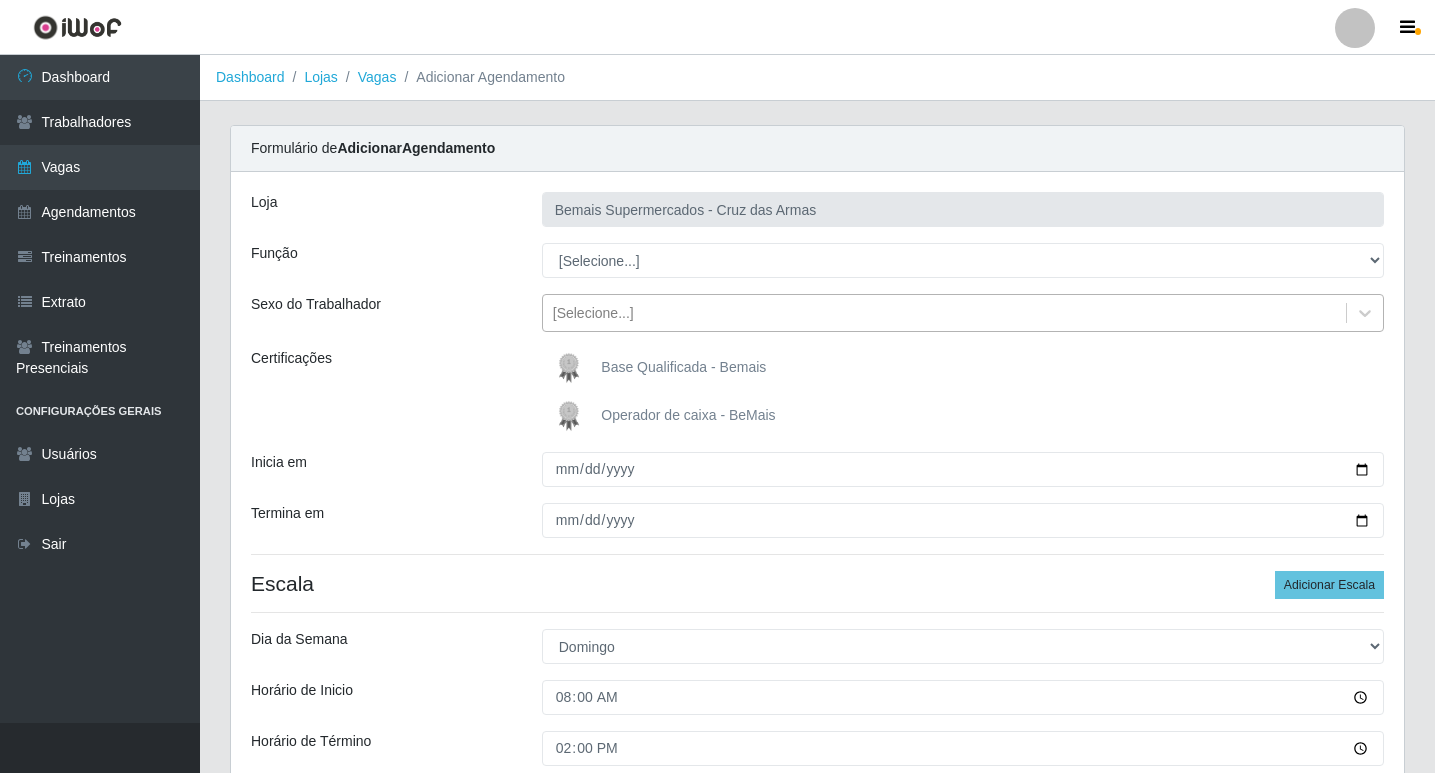 click on "[Selecione...]" at bounding box center [593, 313] 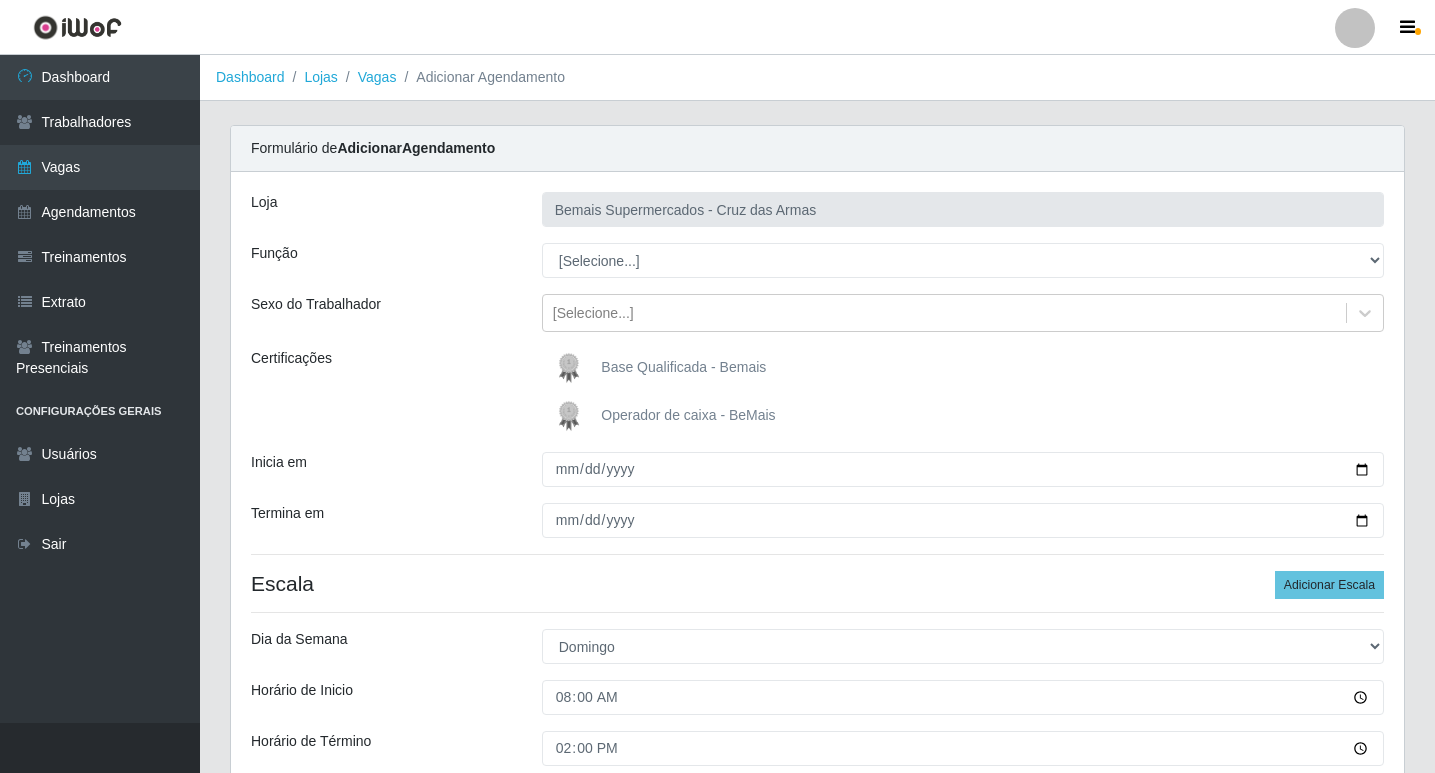 click on "Loja Bemais Supermercados - Cruz das Armas Função [Selecione...] ASG ASG + ASG ++ Auxiliar de Estacionamento Auxiliar de Estacionamento + Auxiliar de Estacionamento ++ Balconista de Açougue  Balconista de Açougue + Balconista de Açougue ++ Balconista de Padaria  Balconista de Padaria + Balconista de Padaria ++ Embalador Embalador + Embalador ++ Operador de Caixa Operador de Caixa + Operador de Caixa ++ Repositor  Repositor + Repositor ++ Repositor de Hortifruti Repositor de Hortifruti + Repositor de Hortifruti ++ Sexo do Trabalhador [Selecione...] Certificações   Base Qualificada -  Bemais   Operador de caixa - BeMais Inicia em [DATE] Termina em [DATE] Escala Adicionar Escala Dia da Semana [Selecione...] Segunda Terça Quarta Quinta Sexta Sábado Domingo Horário de Inicio [TIME] Horário de Término [TIME] Quantidade 01_" at bounding box center [817, 521] 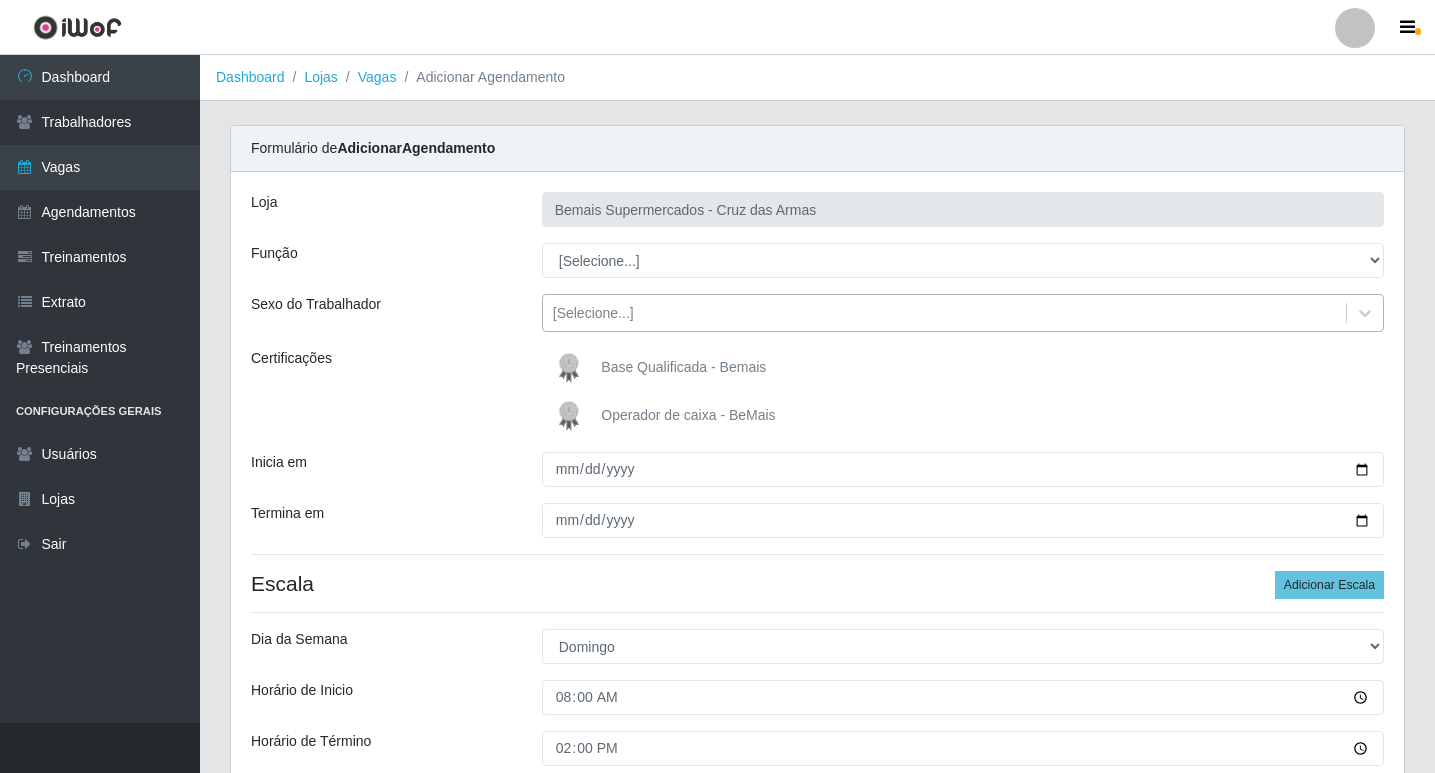 click on "[Selecione...]" at bounding box center (593, 313) 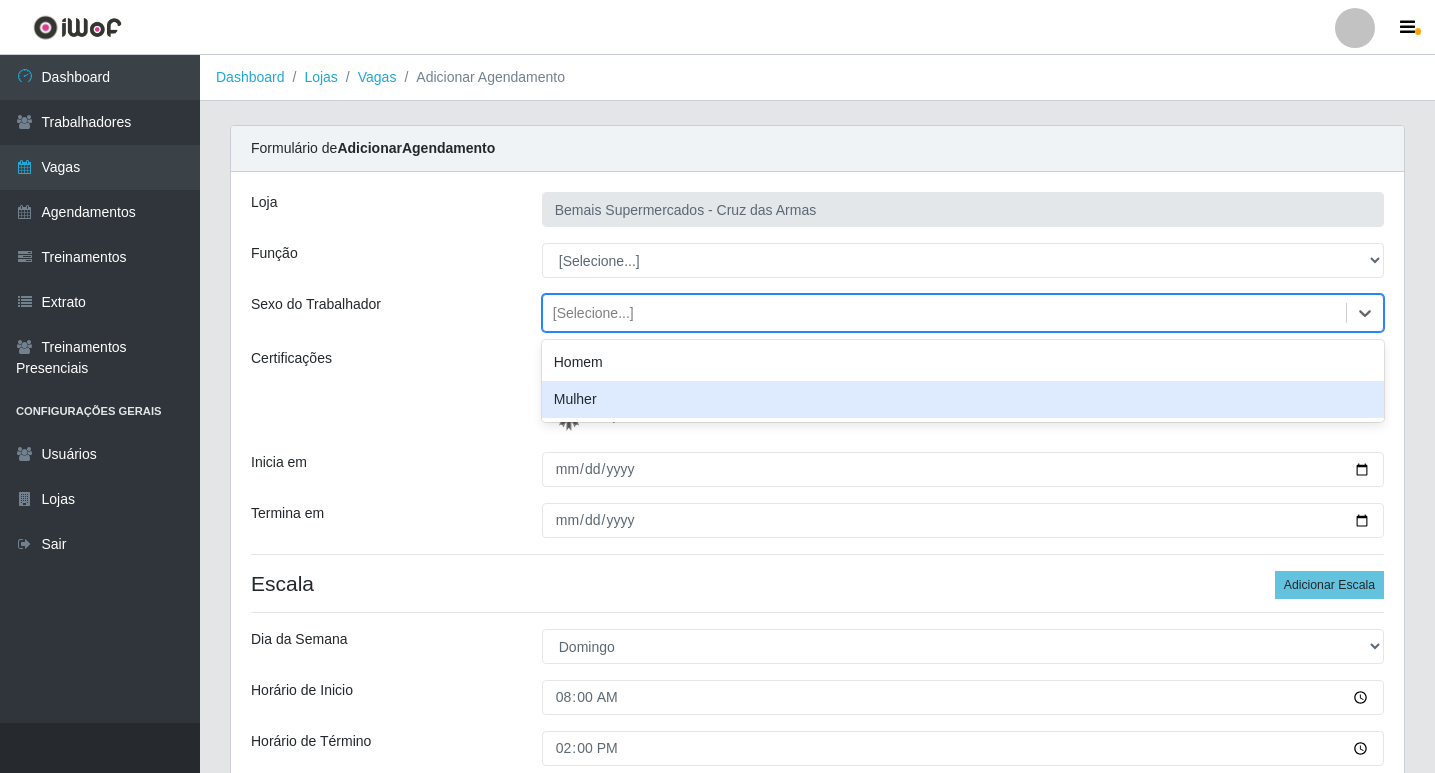 drag, startPoint x: 591, startPoint y: 403, endPoint x: 624, endPoint y: 372, distance: 45.276924 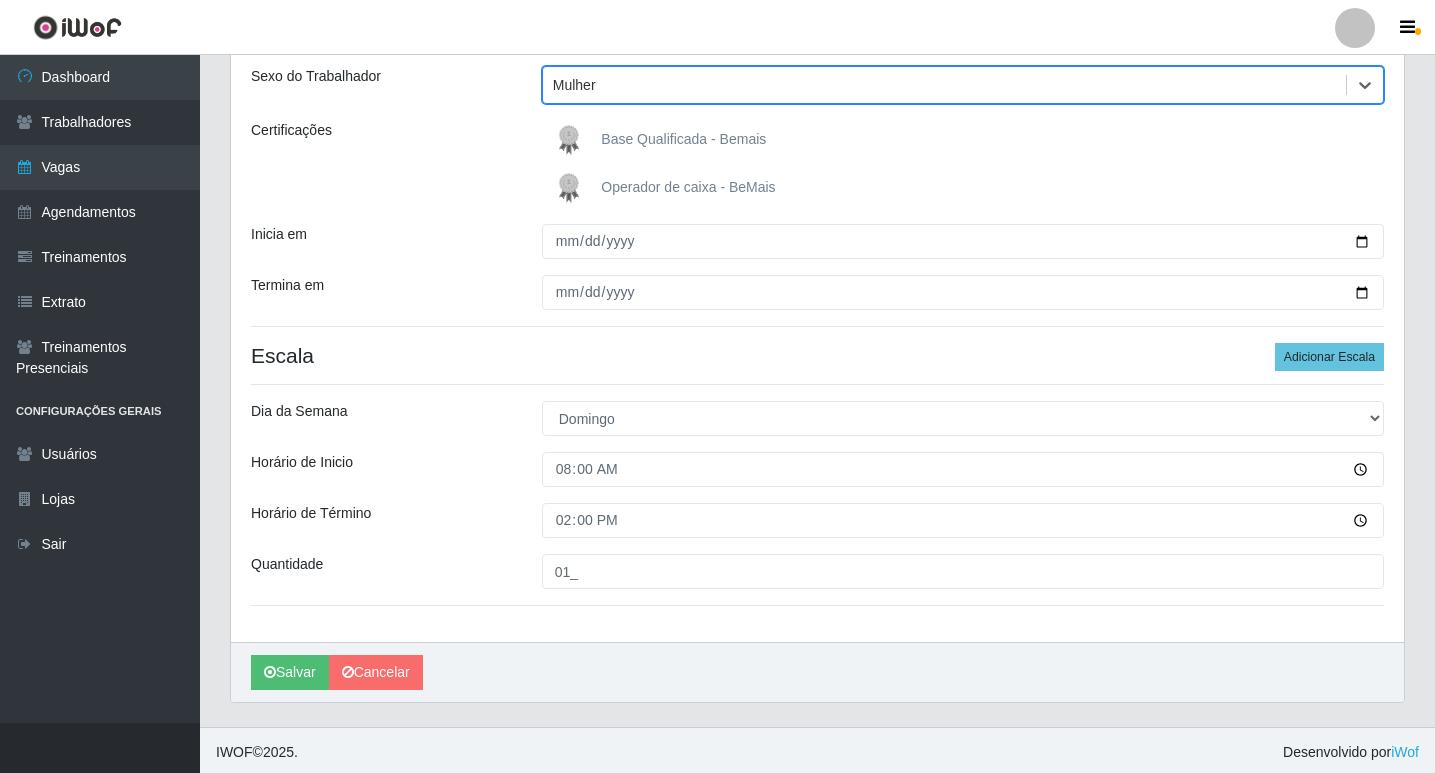 scroll, scrollTop: 232, scrollLeft: 0, axis: vertical 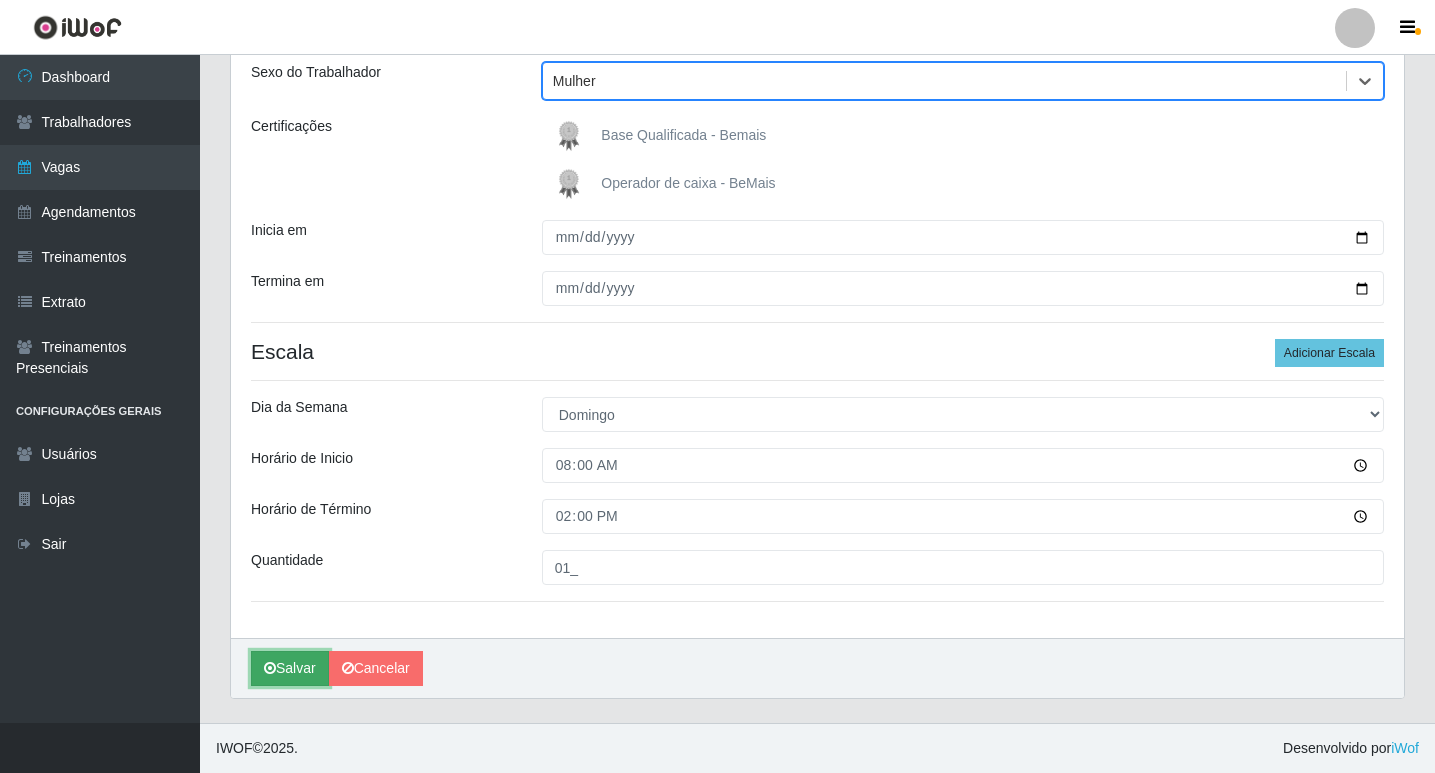 click on "Salvar" at bounding box center (290, 668) 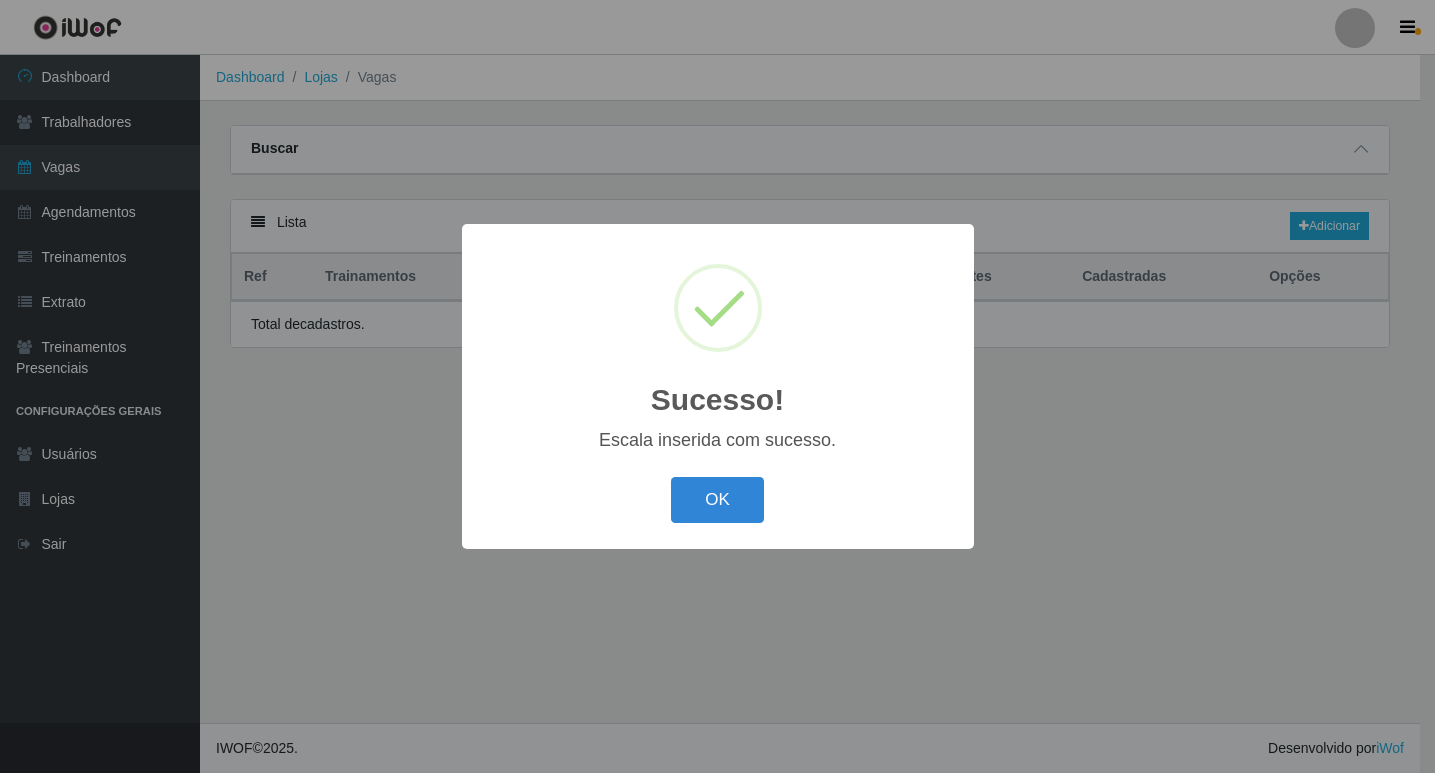 scroll, scrollTop: 0, scrollLeft: 0, axis: both 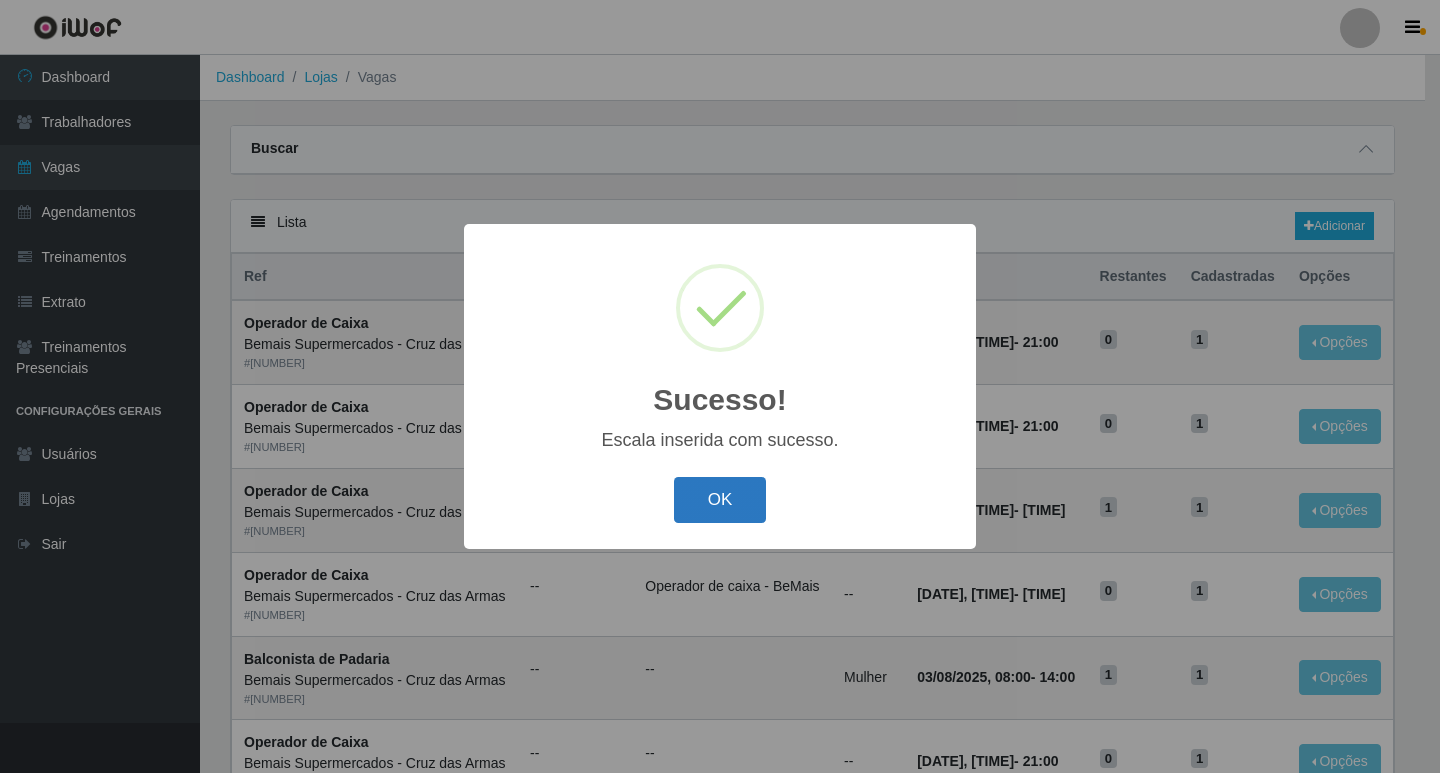 click on "OK" at bounding box center (720, 500) 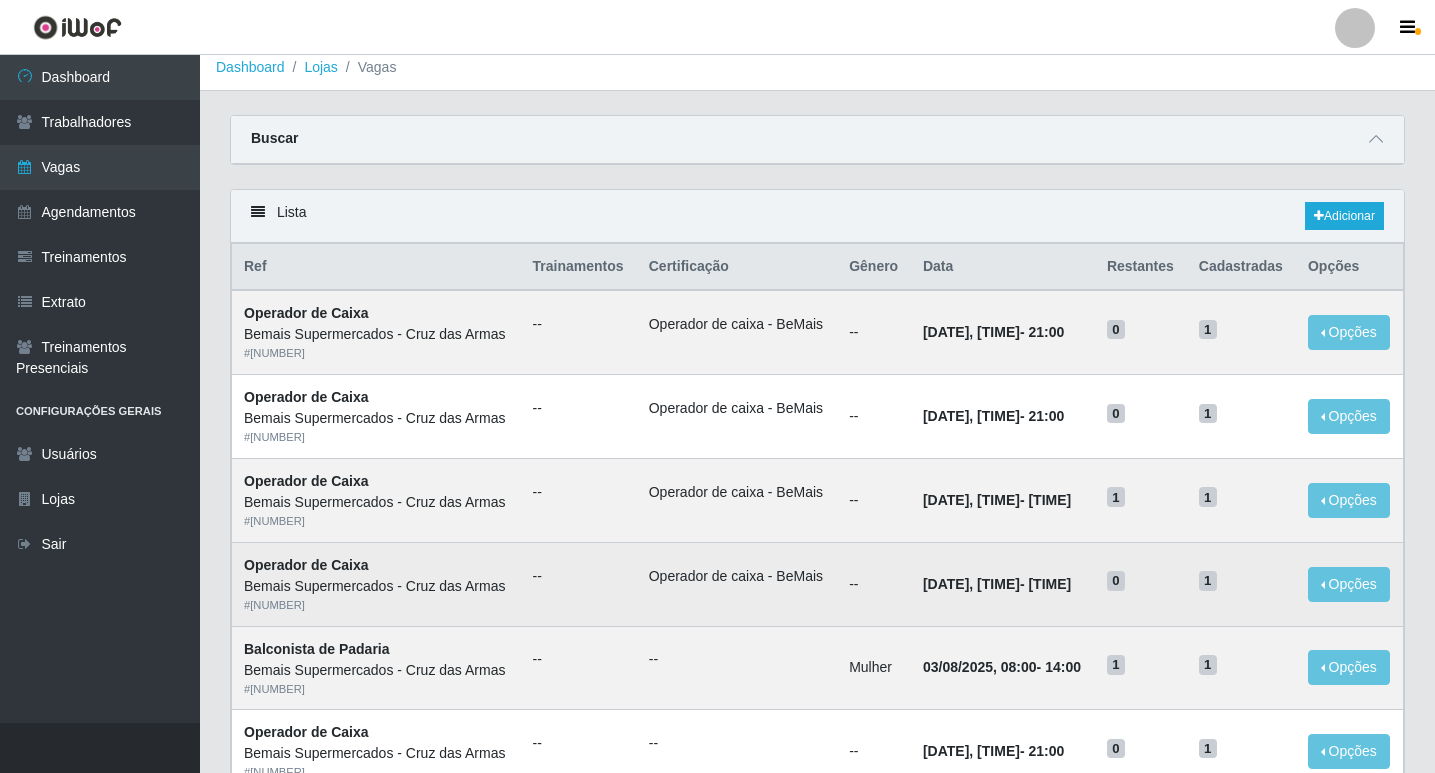 scroll, scrollTop: 0, scrollLeft: 0, axis: both 